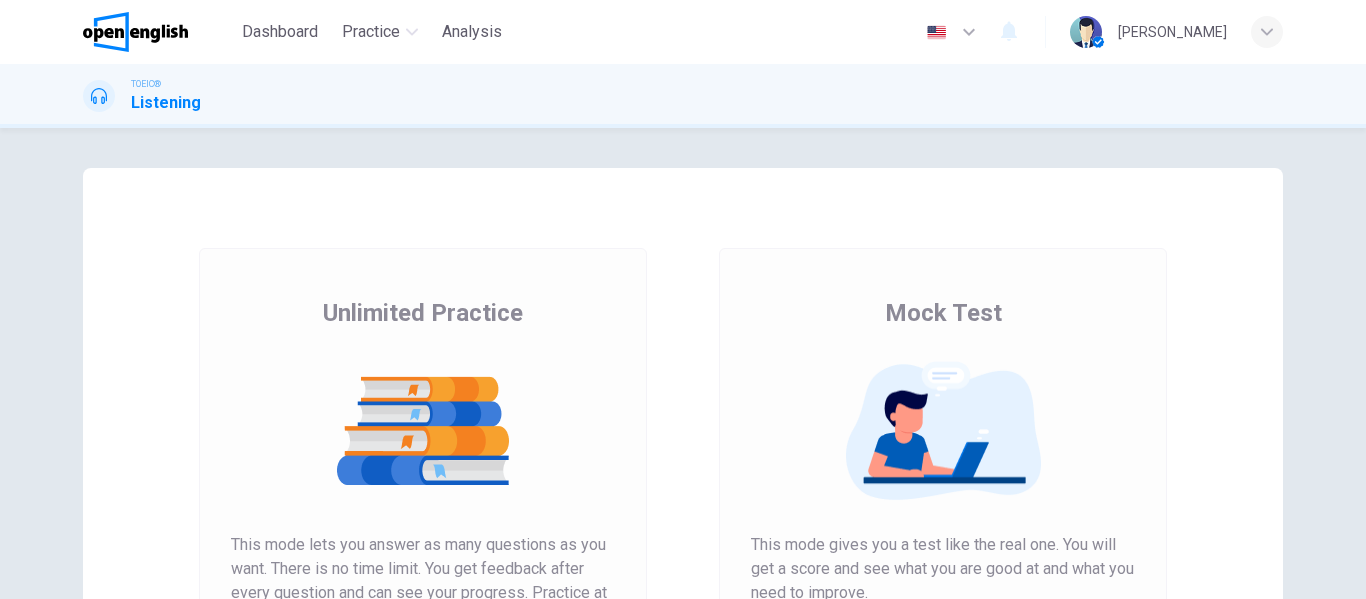 scroll, scrollTop: 0, scrollLeft: 0, axis: both 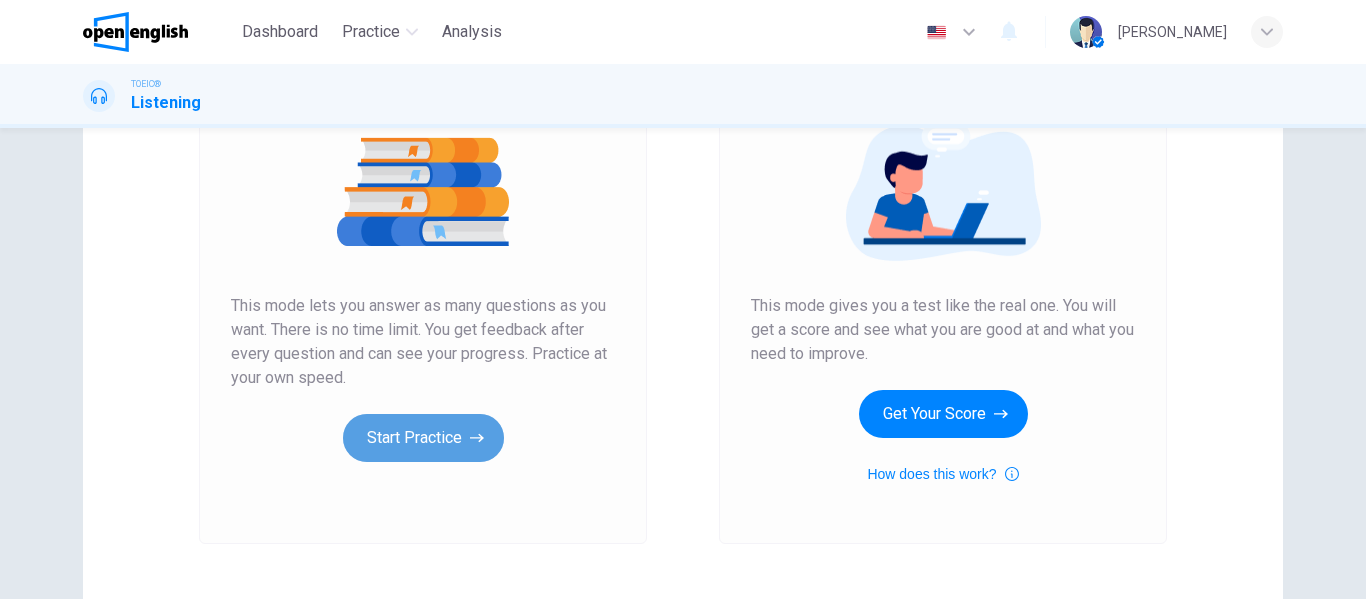 click on "Start Practice" at bounding box center [423, 438] 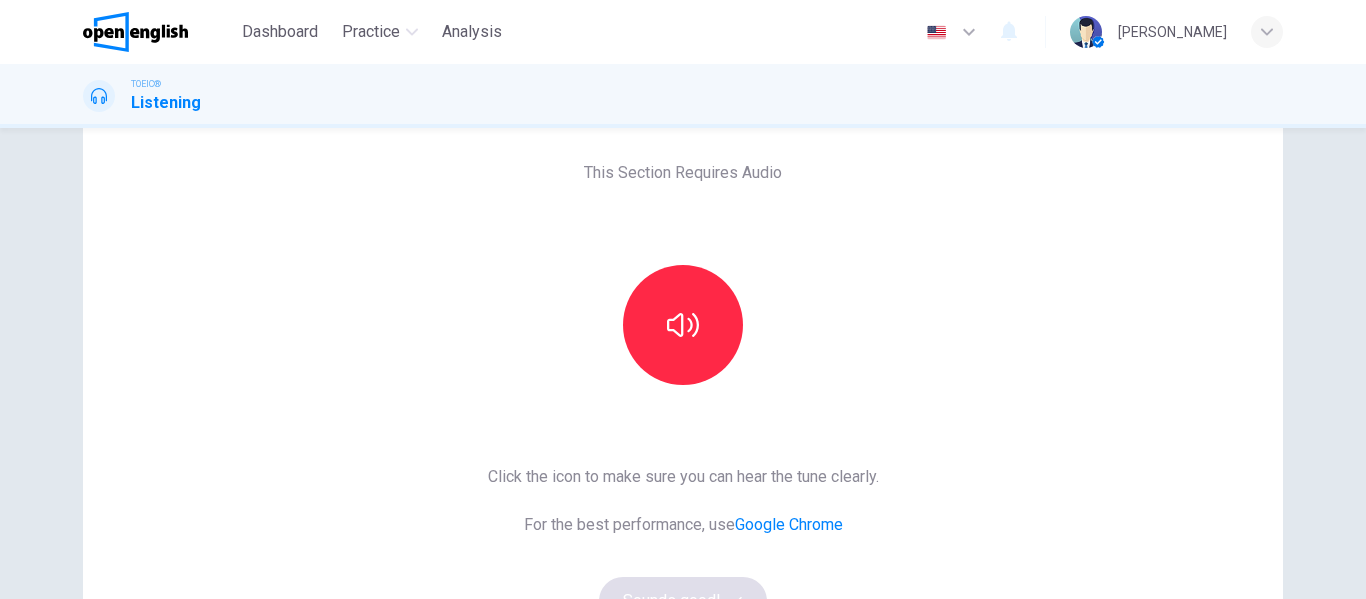 scroll, scrollTop: 88, scrollLeft: 0, axis: vertical 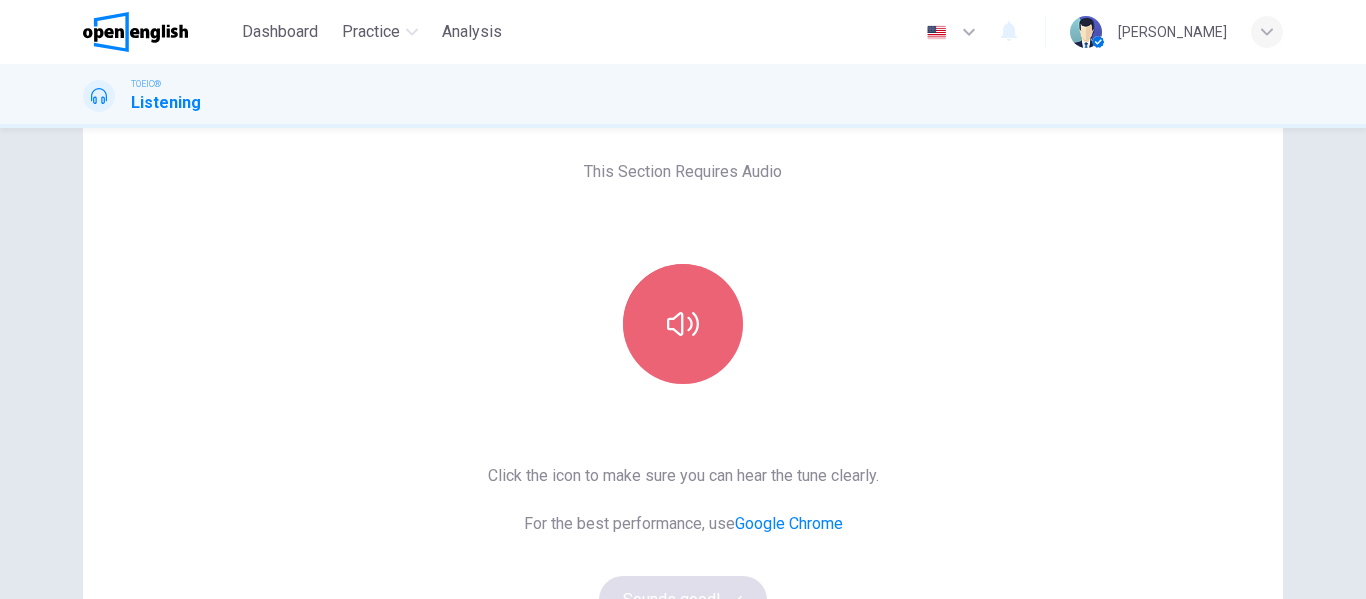 click 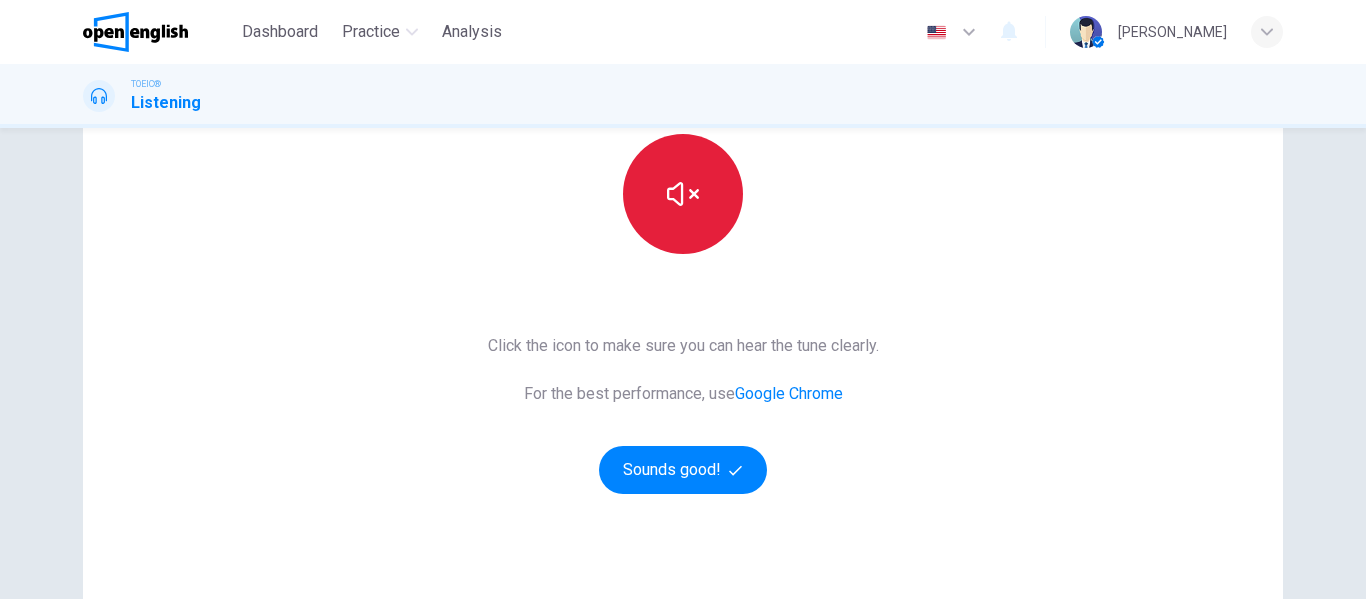 scroll, scrollTop: 219, scrollLeft: 0, axis: vertical 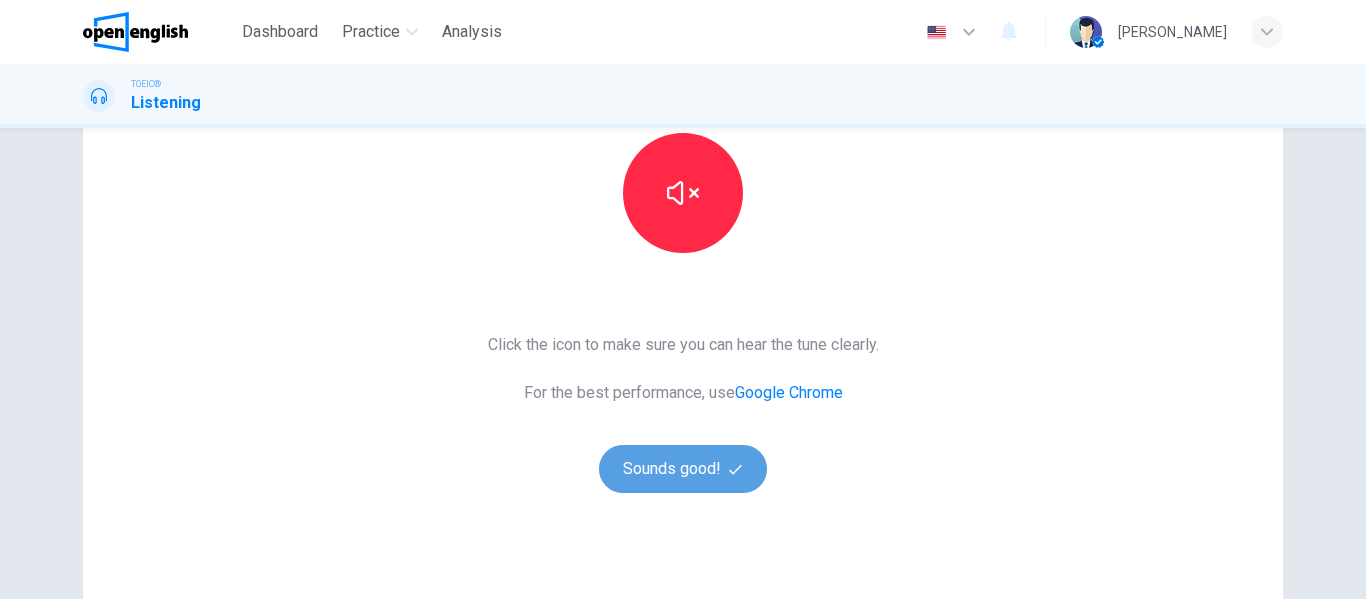 click on "Sounds good!" at bounding box center [683, 469] 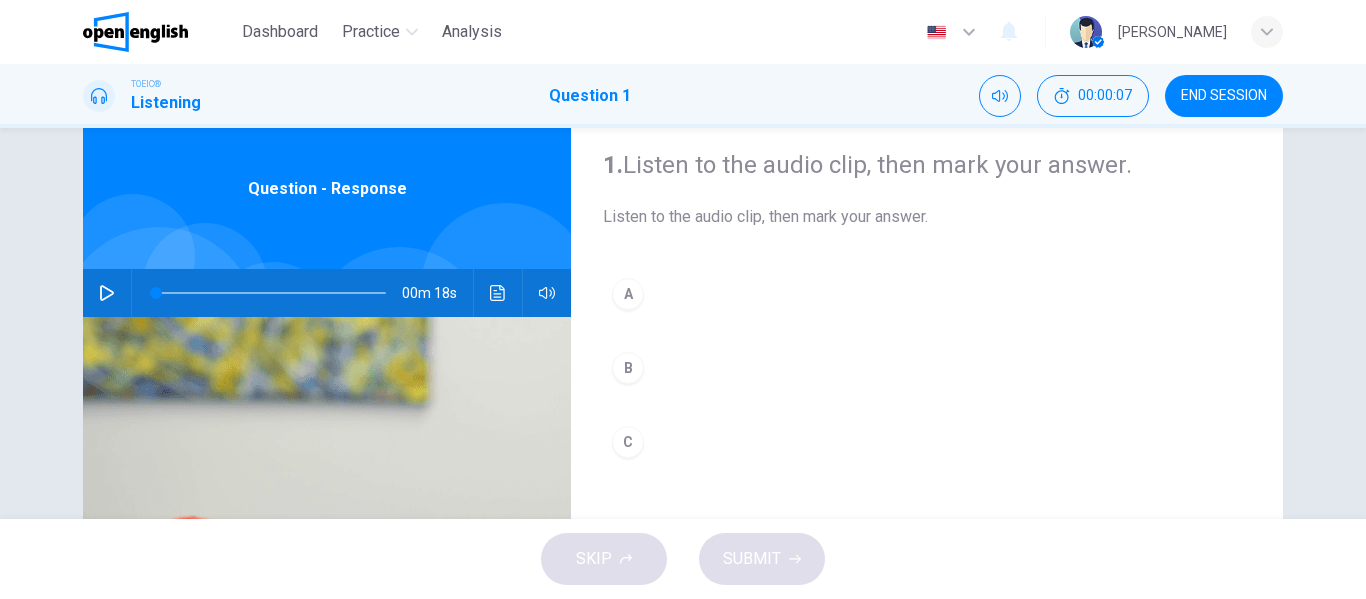 scroll, scrollTop: 58, scrollLeft: 0, axis: vertical 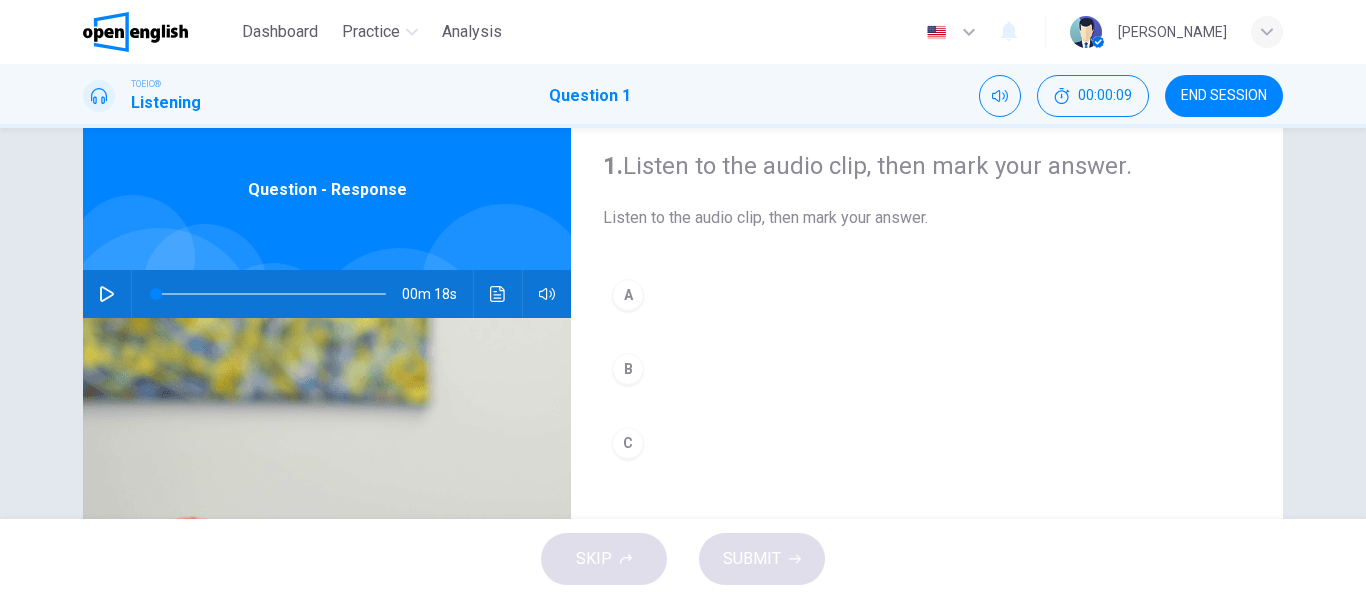 click 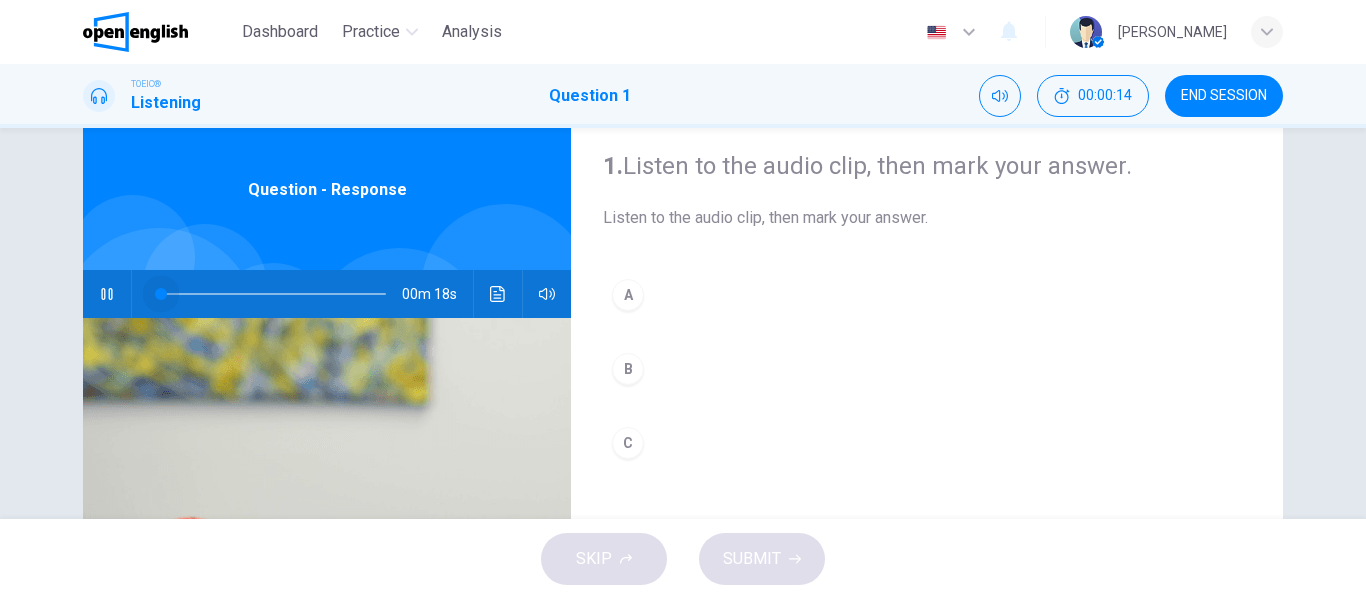 click at bounding box center (271, 294) 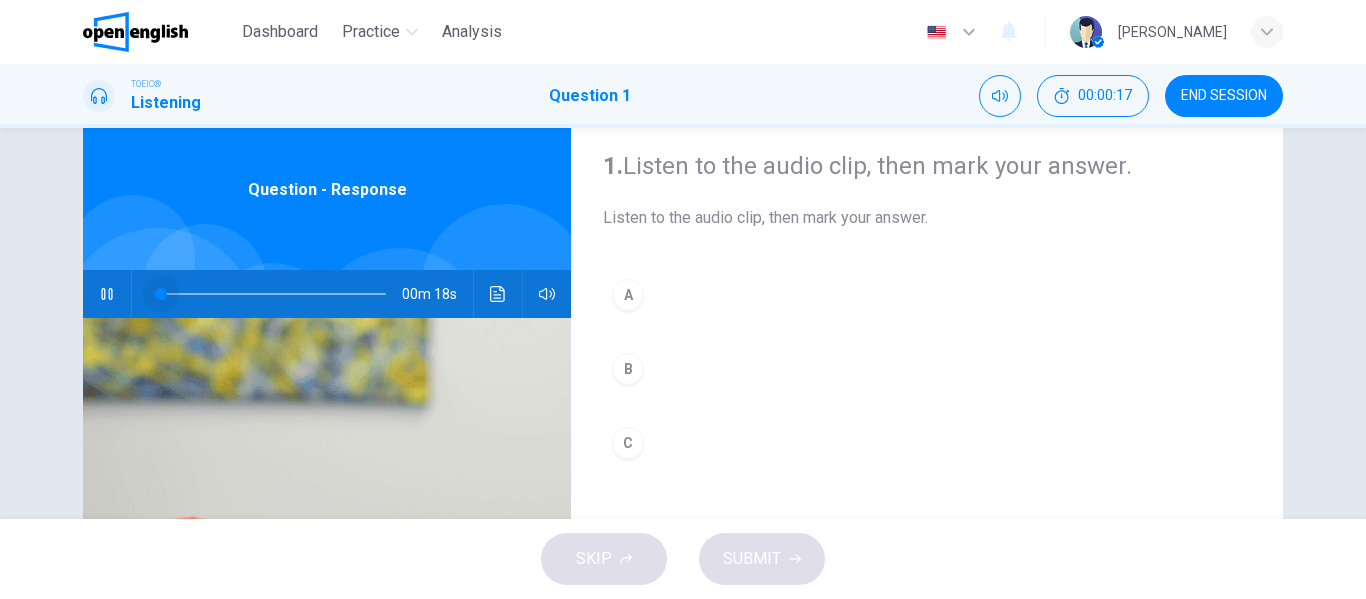 click at bounding box center (271, 294) 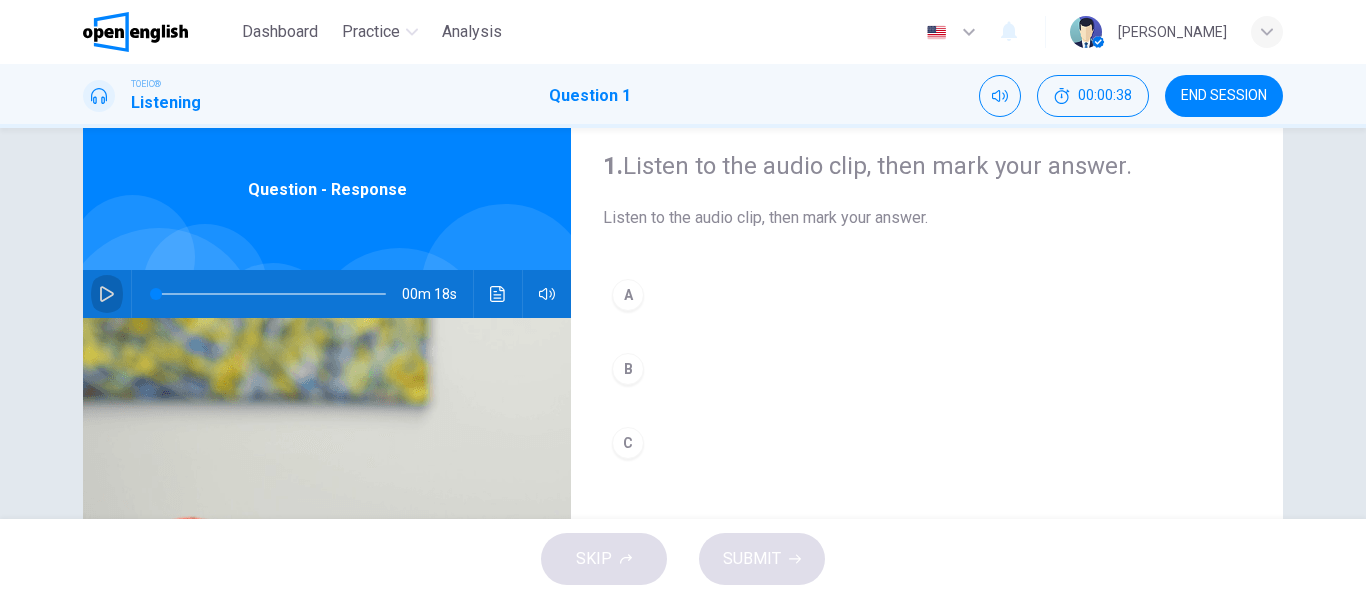 click at bounding box center [107, 294] 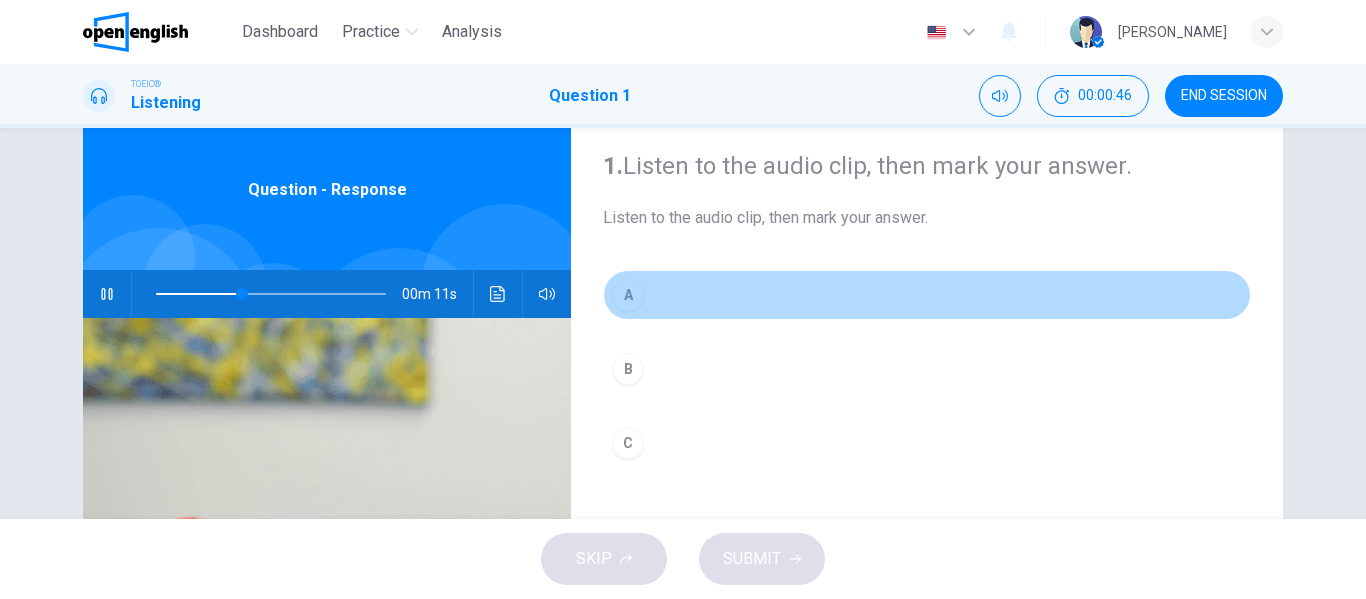 click on "A" at bounding box center (628, 295) 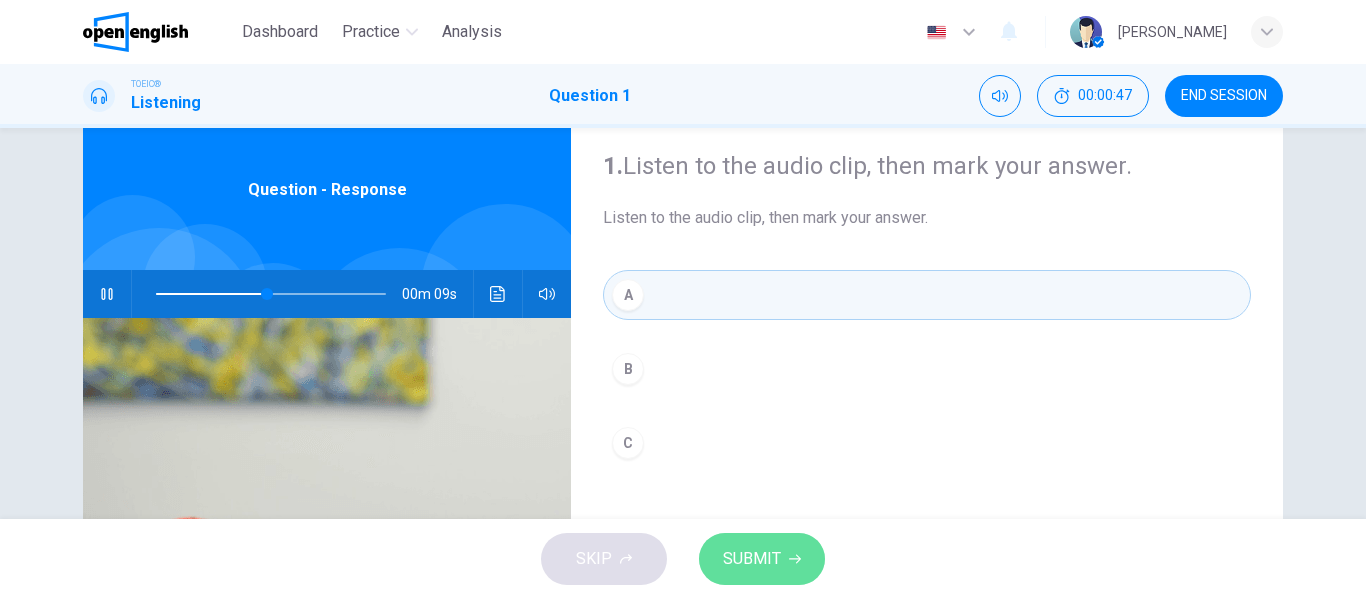 click on "SUBMIT" at bounding box center [762, 559] 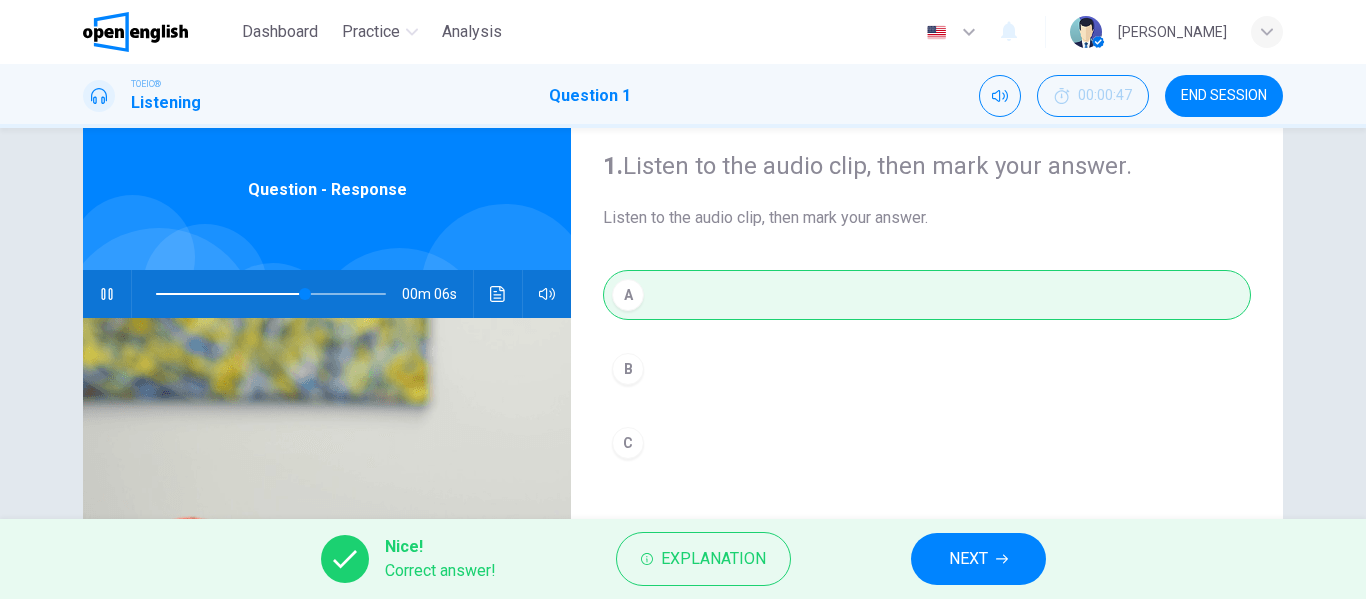 type on "**" 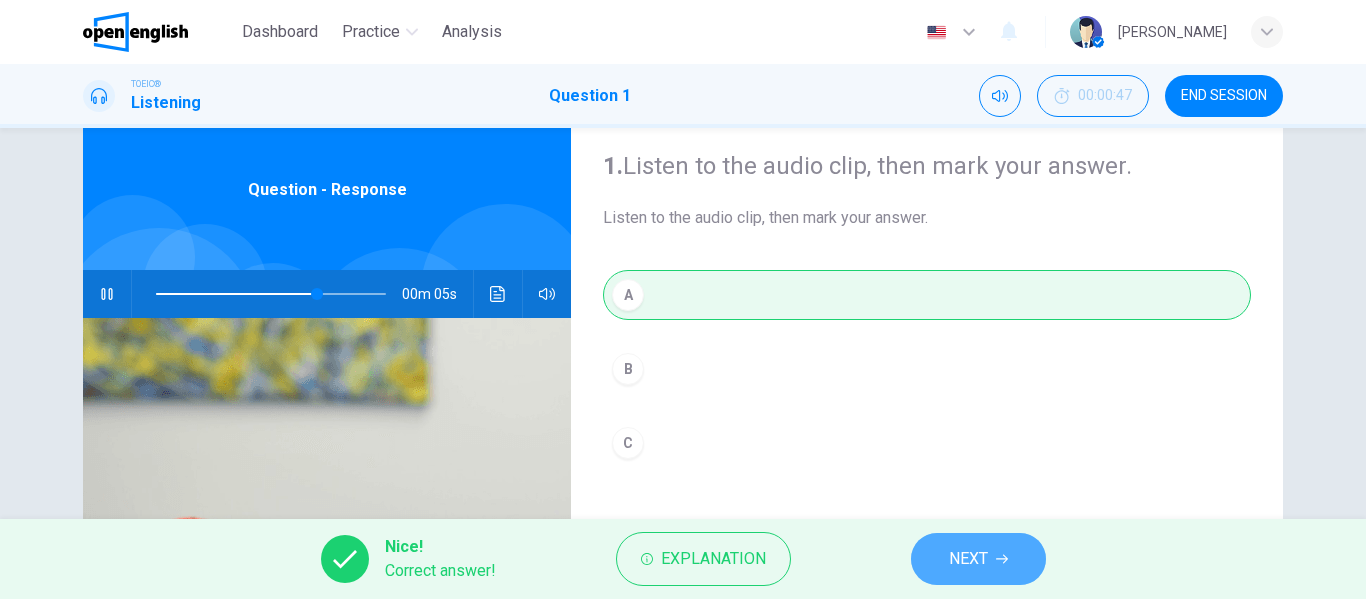 click on "NEXT" at bounding box center (968, 559) 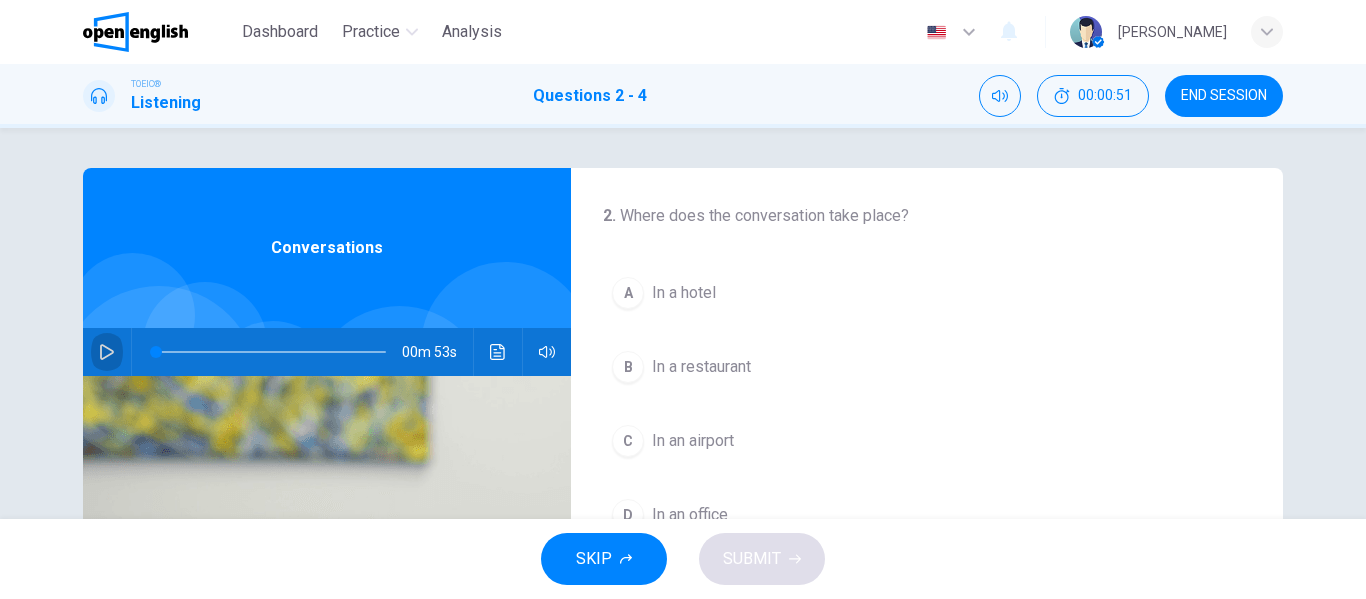 click 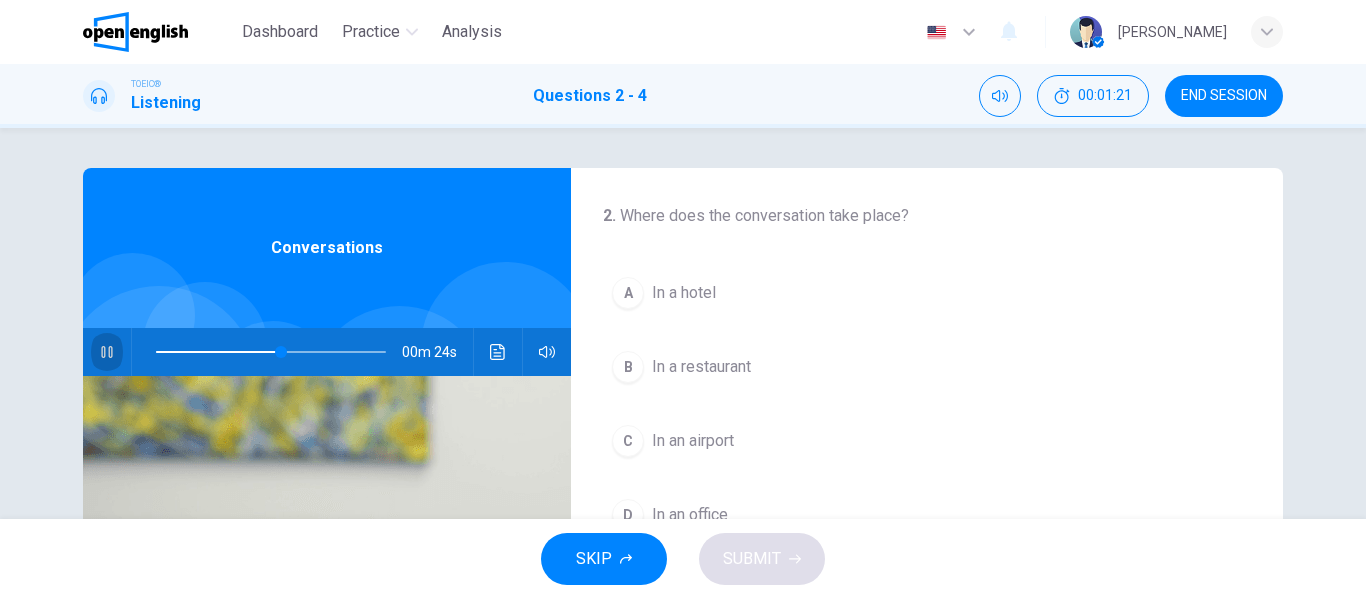 click 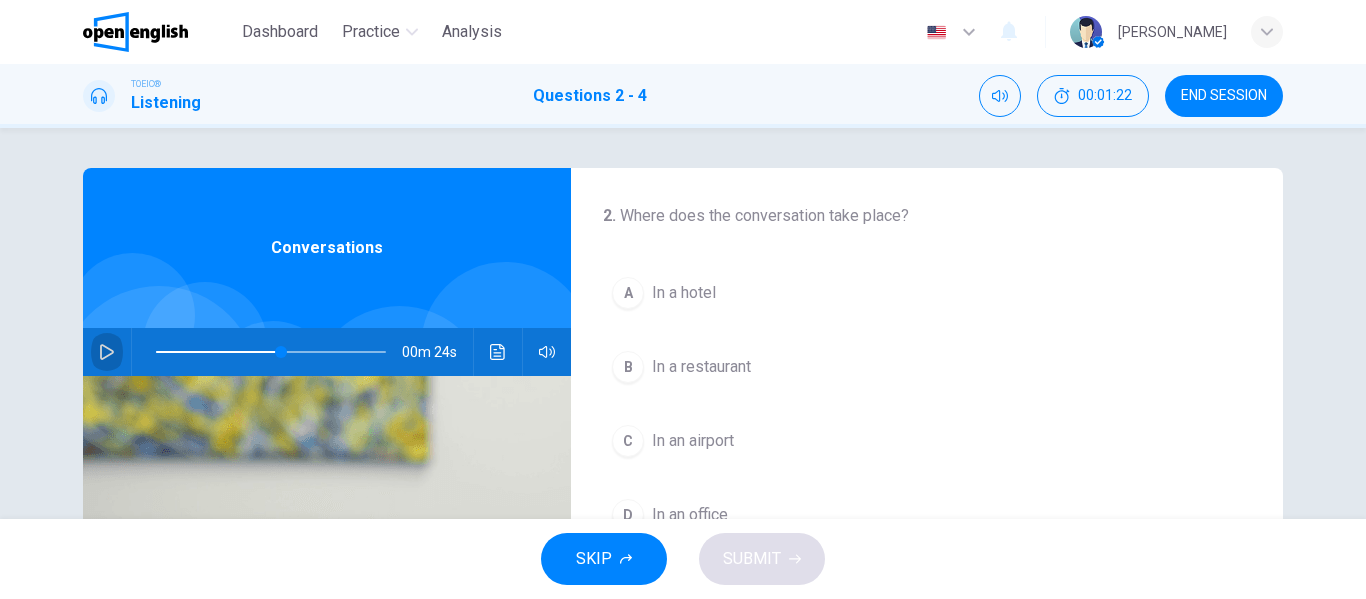 click 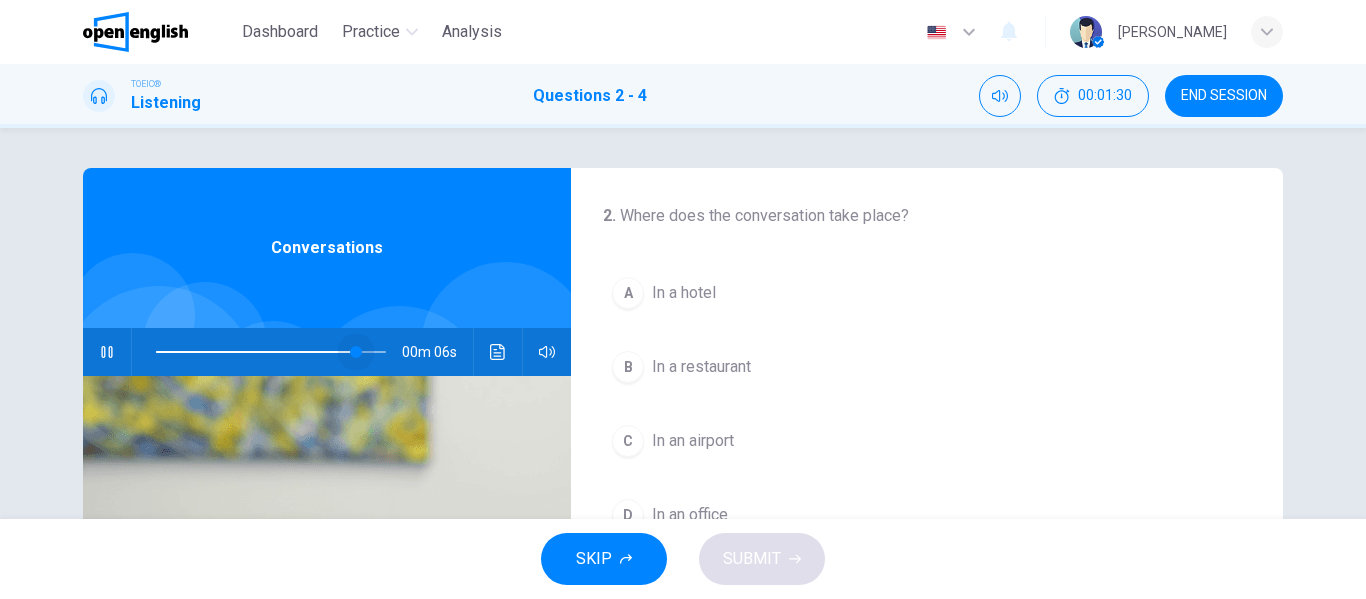 click at bounding box center (271, 352) 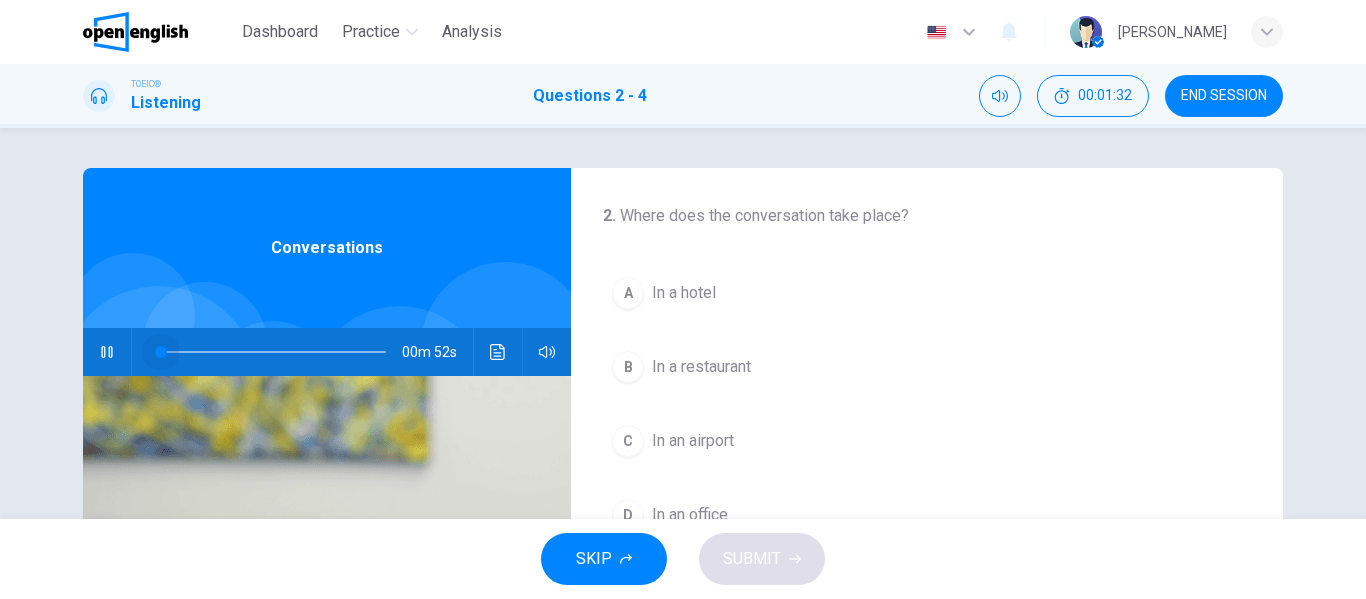 click at bounding box center (271, 352) 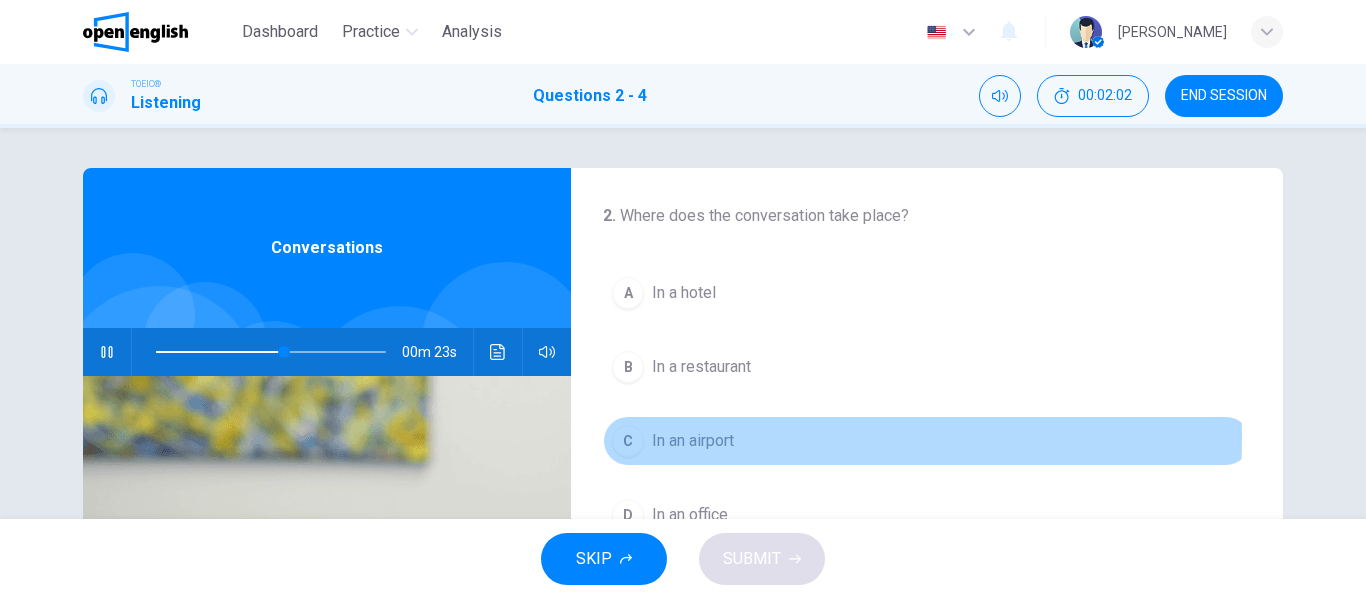 click on "C" at bounding box center (628, 441) 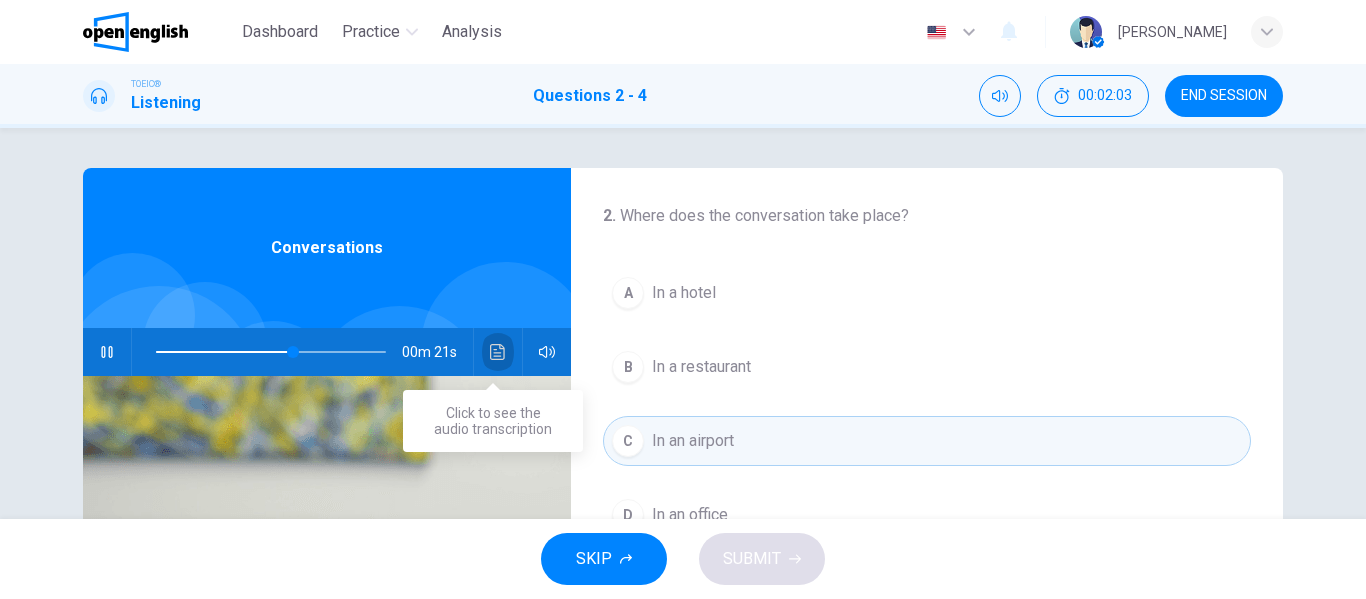click 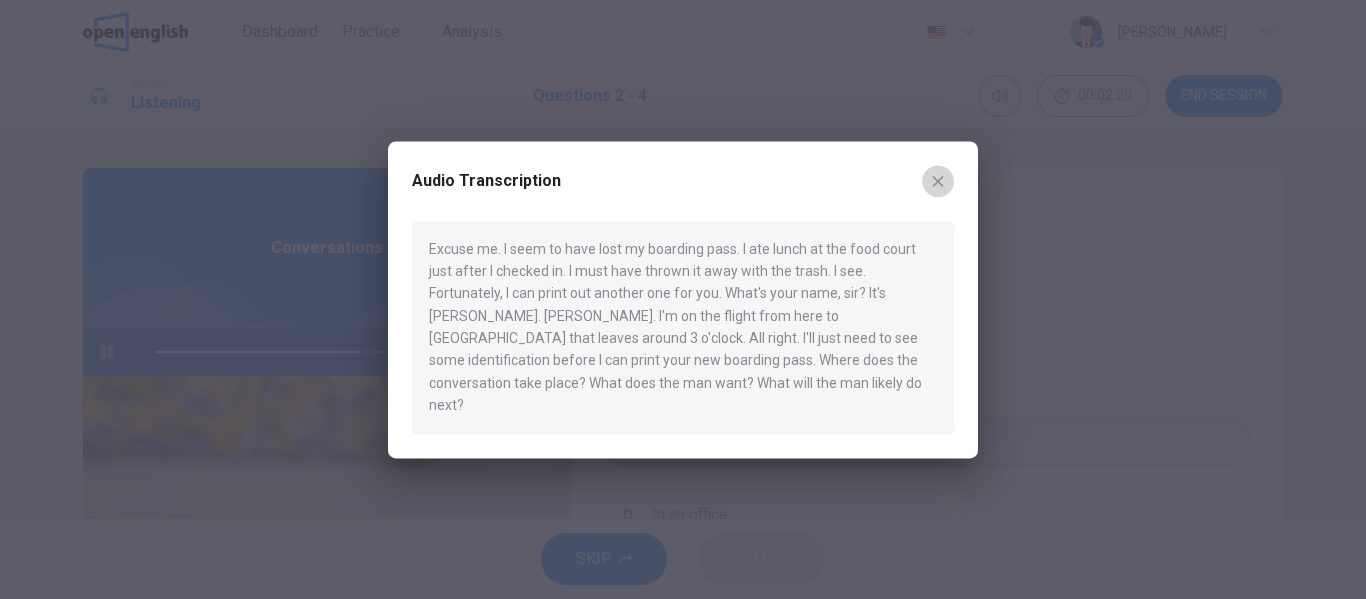 click at bounding box center (938, 181) 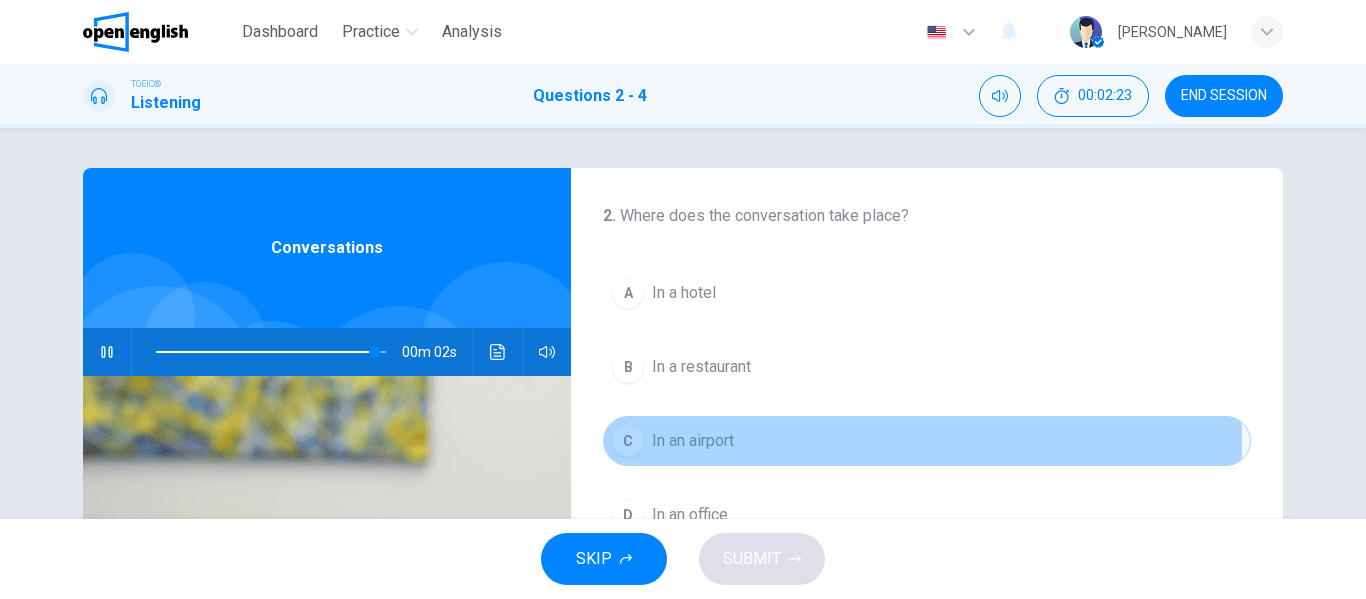 click on "In an airport" at bounding box center (693, 441) 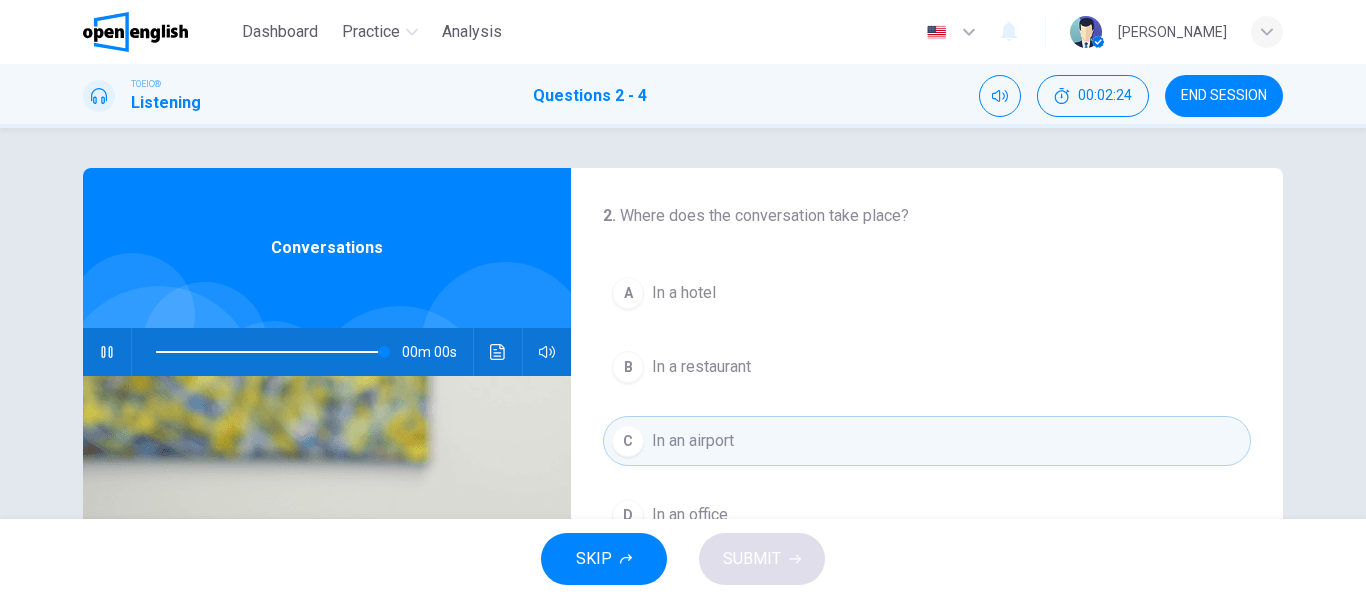 type on "*" 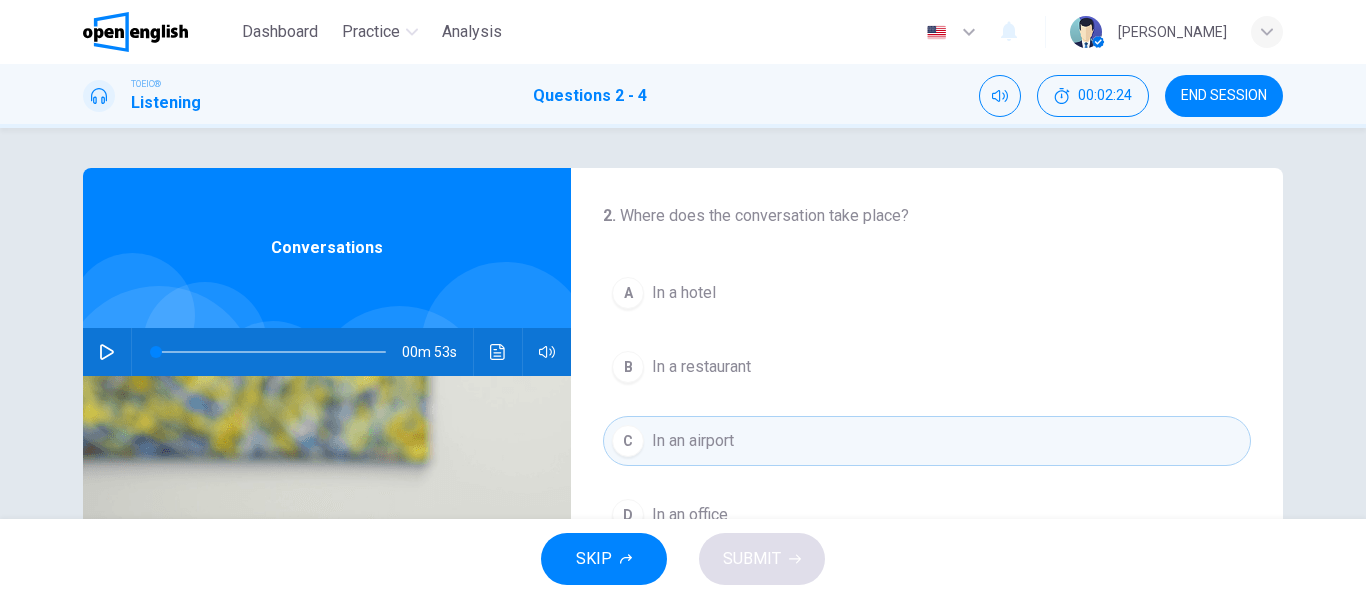 click on "SKIP SUBMIT" at bounding box center (683, 559) 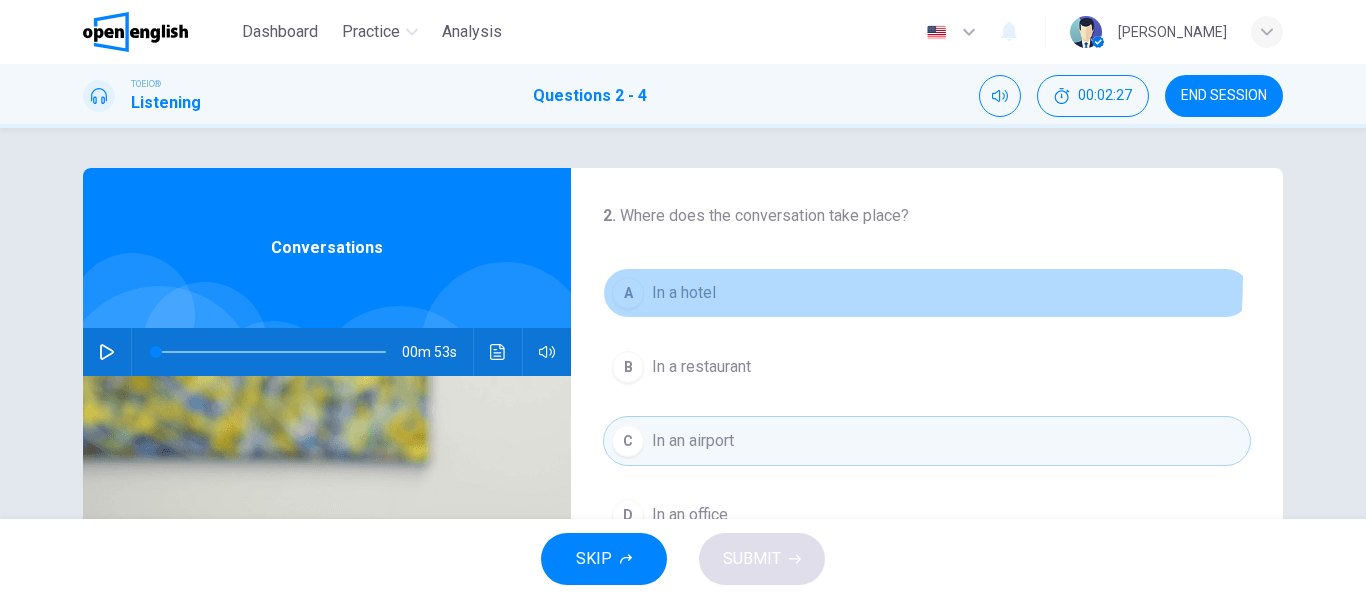 click on "A In a hotel" at bounding box center (927, 293) 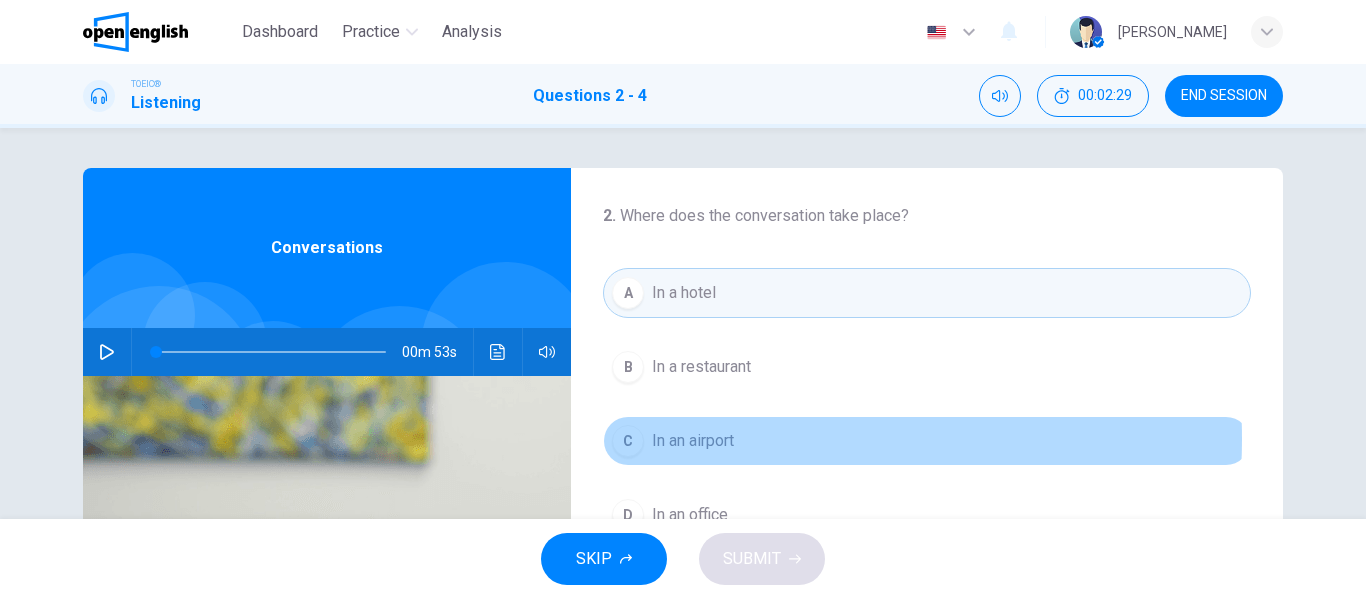 click on "In an airport" at bounding box center [693, 441] 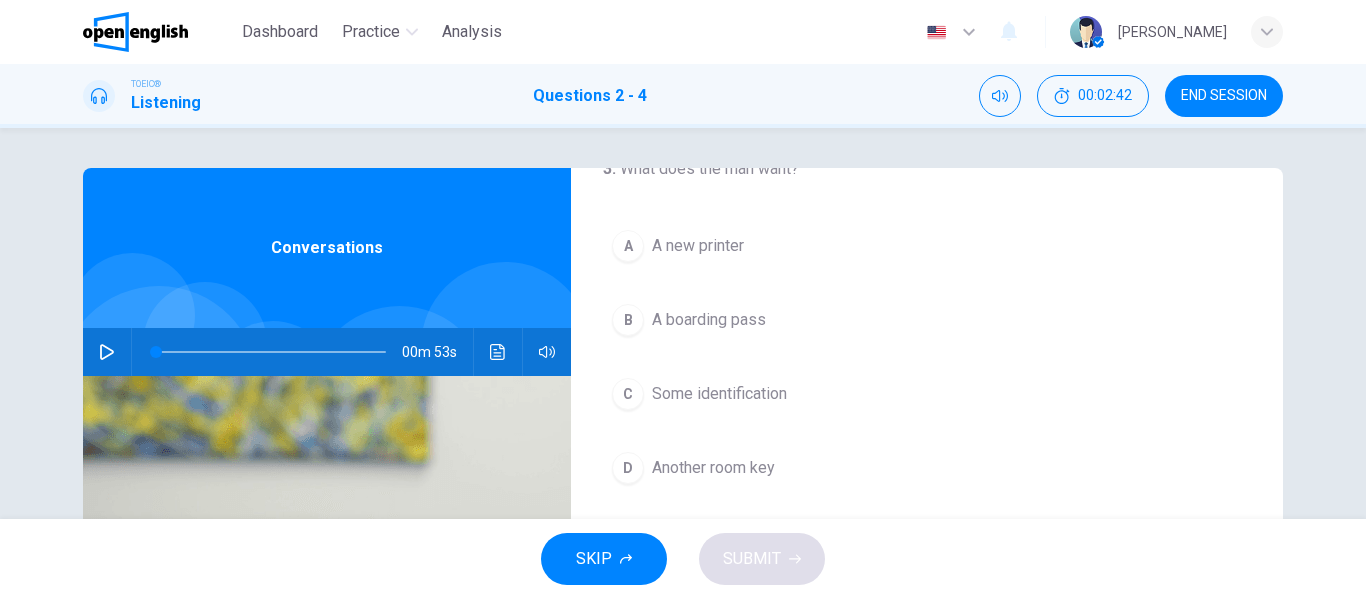 scroll, scrollTop: 420, scrollLeft: 0, axis: vertical 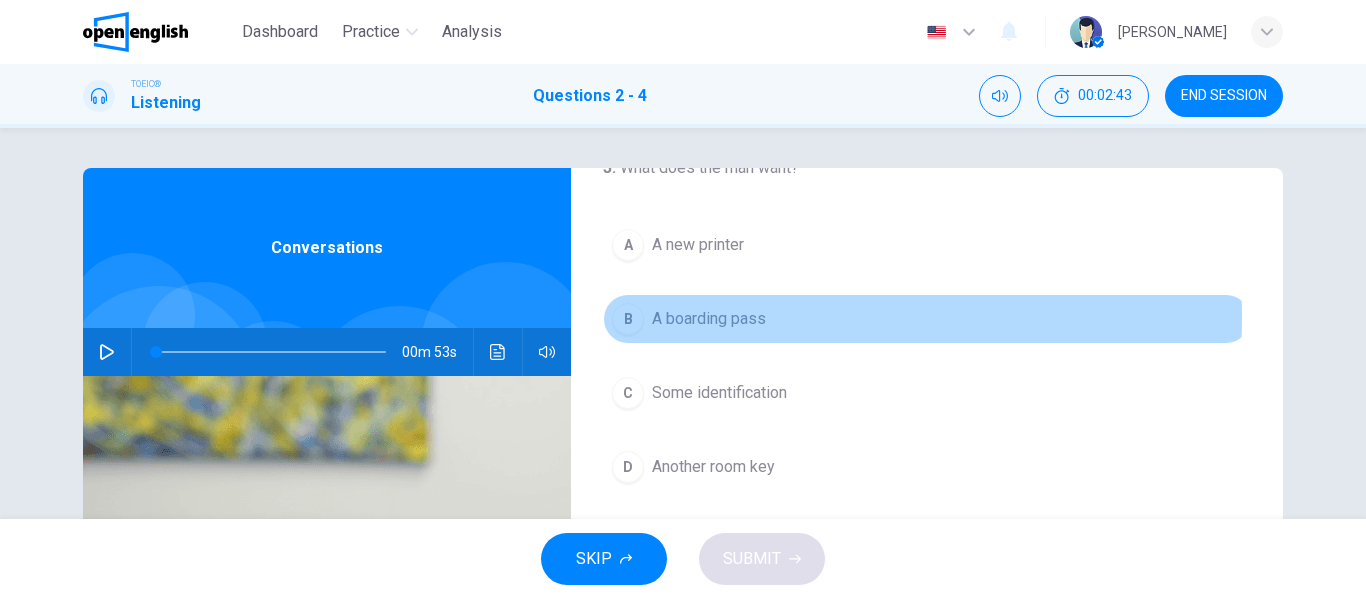 click on "A boarding pass" at bounding box center (709, 319) 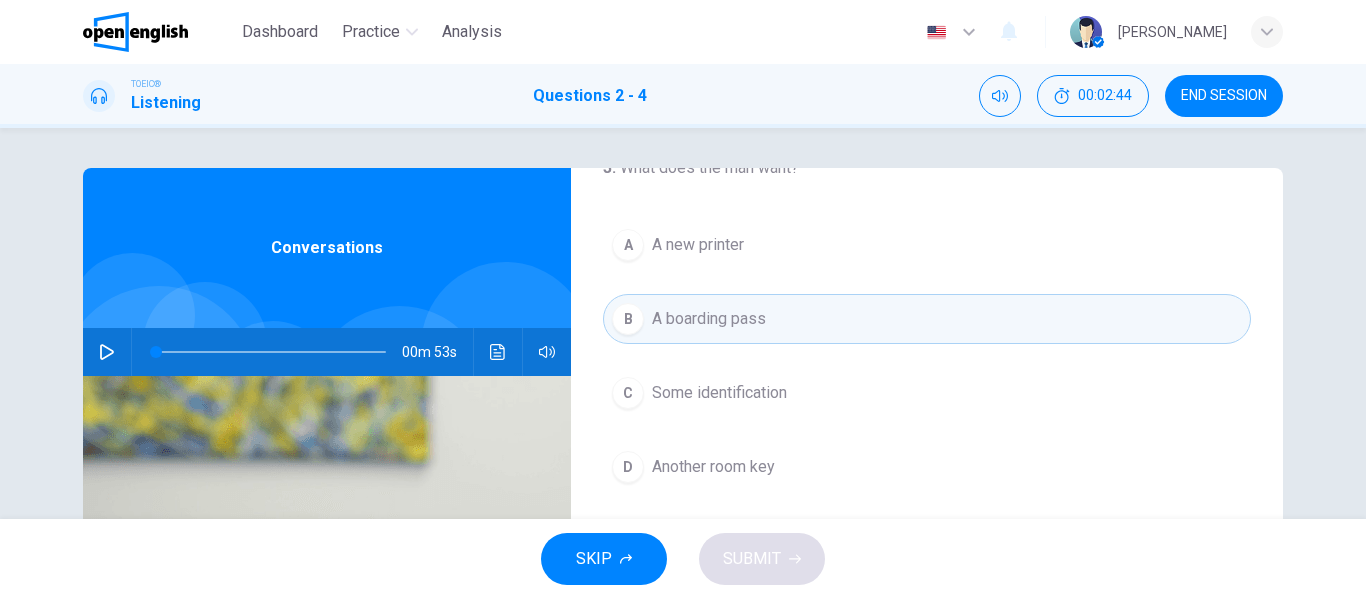 scroll, scrollTop: 457, scrollLeft: 0, axis: vertical 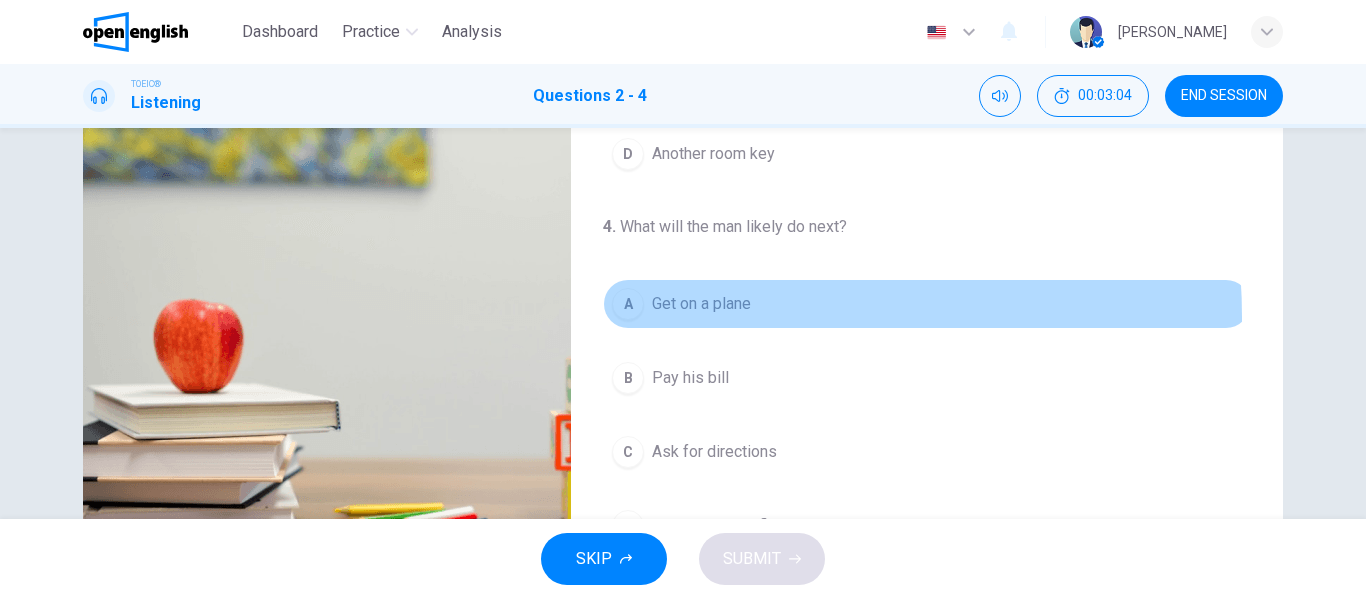 click on "A Get on a plane" at bounding box center [927, 304] 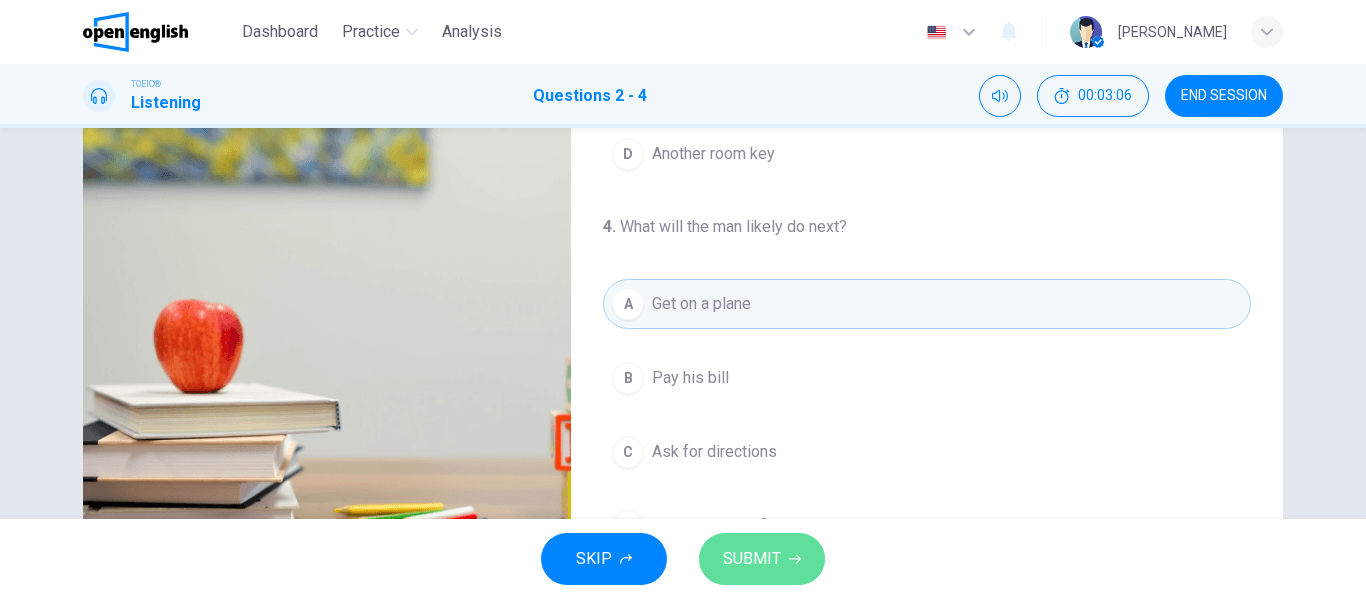 click on "SUBMIT" at bounding box center (752, 559) 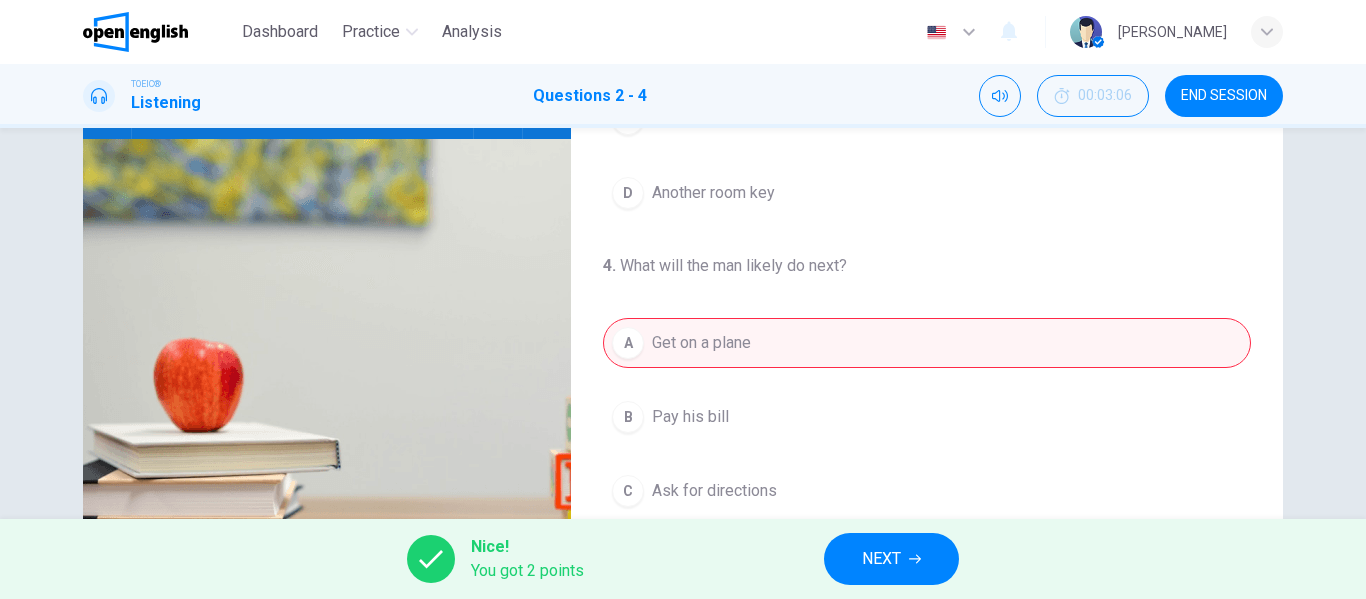 scroll, scrollTop: 384, scrollLeft: 0, axis: vertical 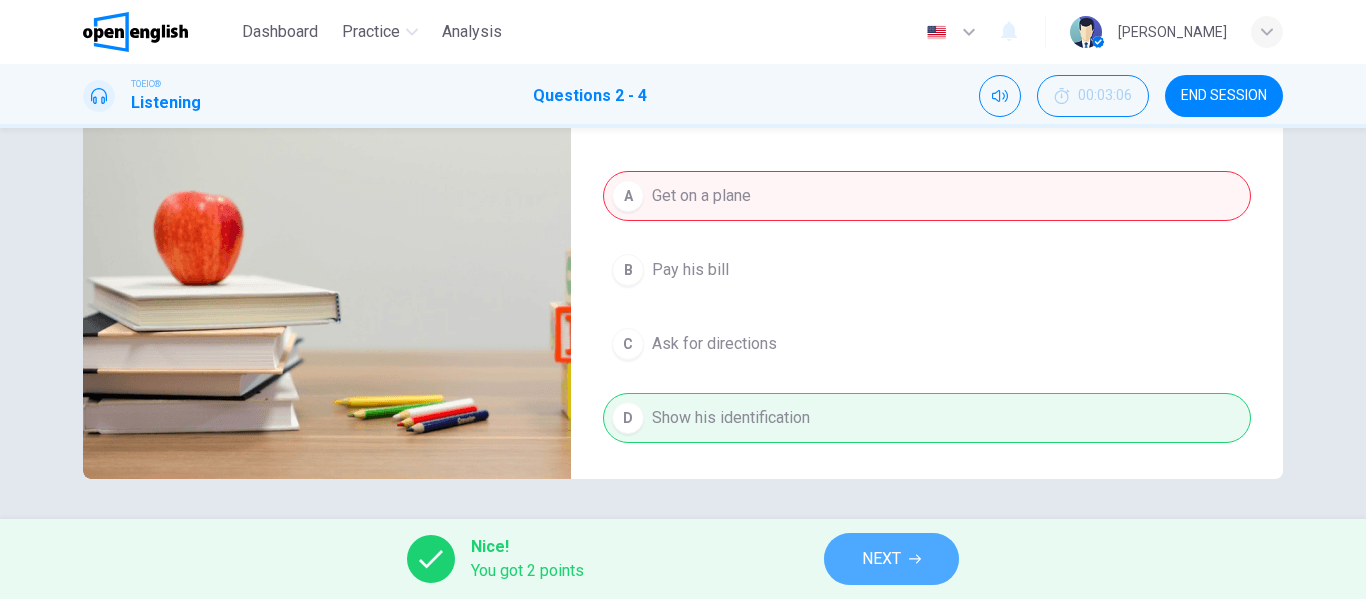 click on "NEXT" at bounding box center [881, 559] 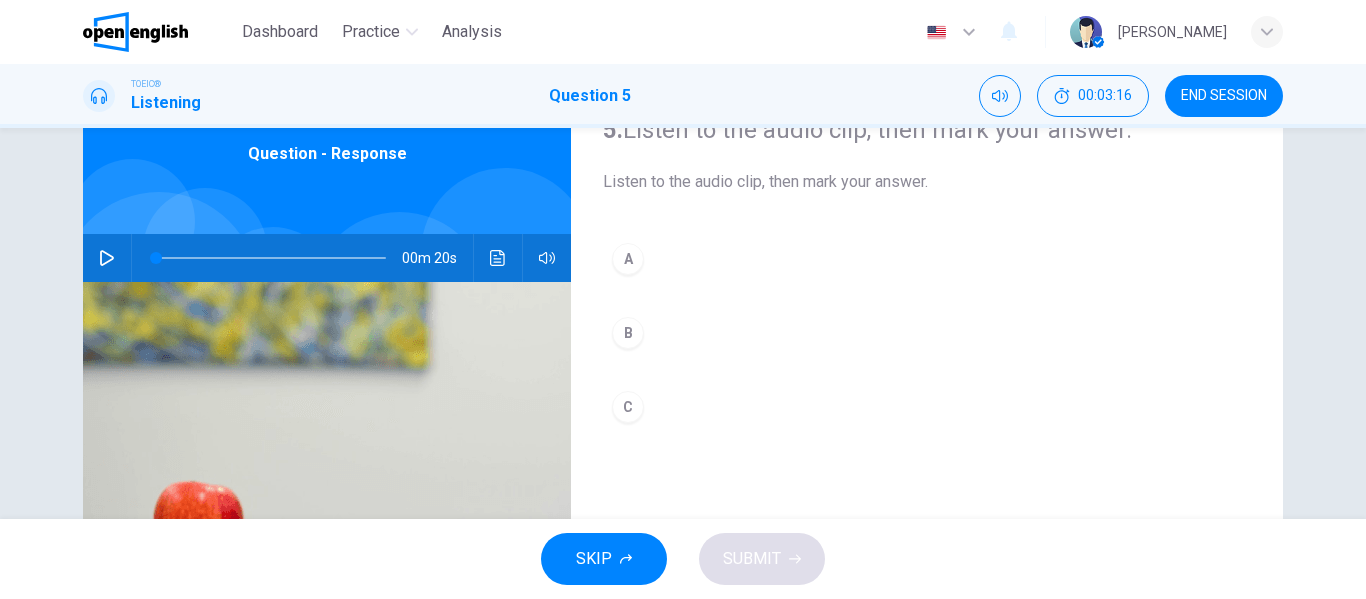 scroll, scrollTop: 0, scrollLeft: 0, axis: both 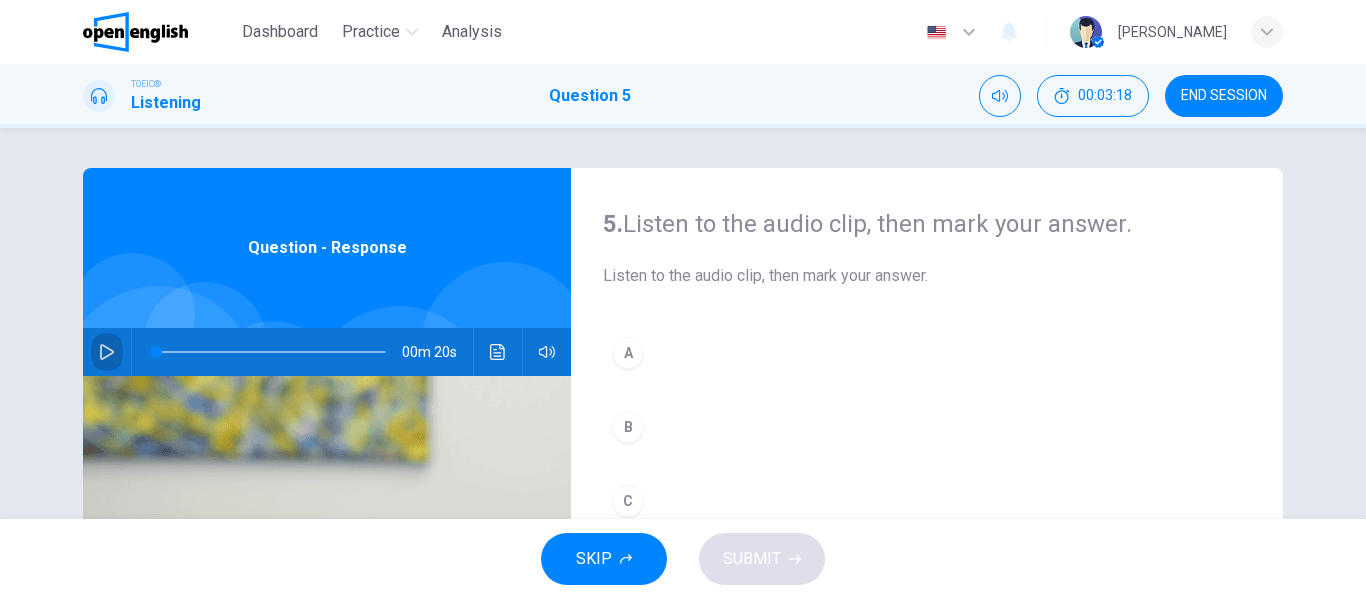 click 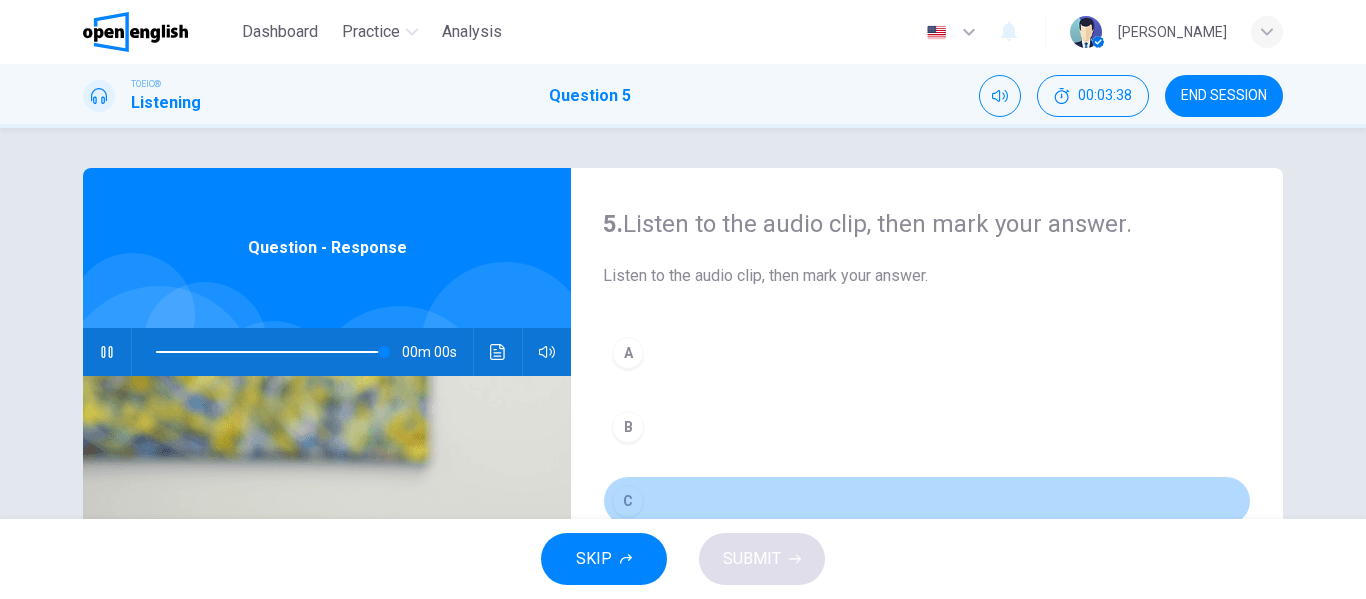 type on "*" 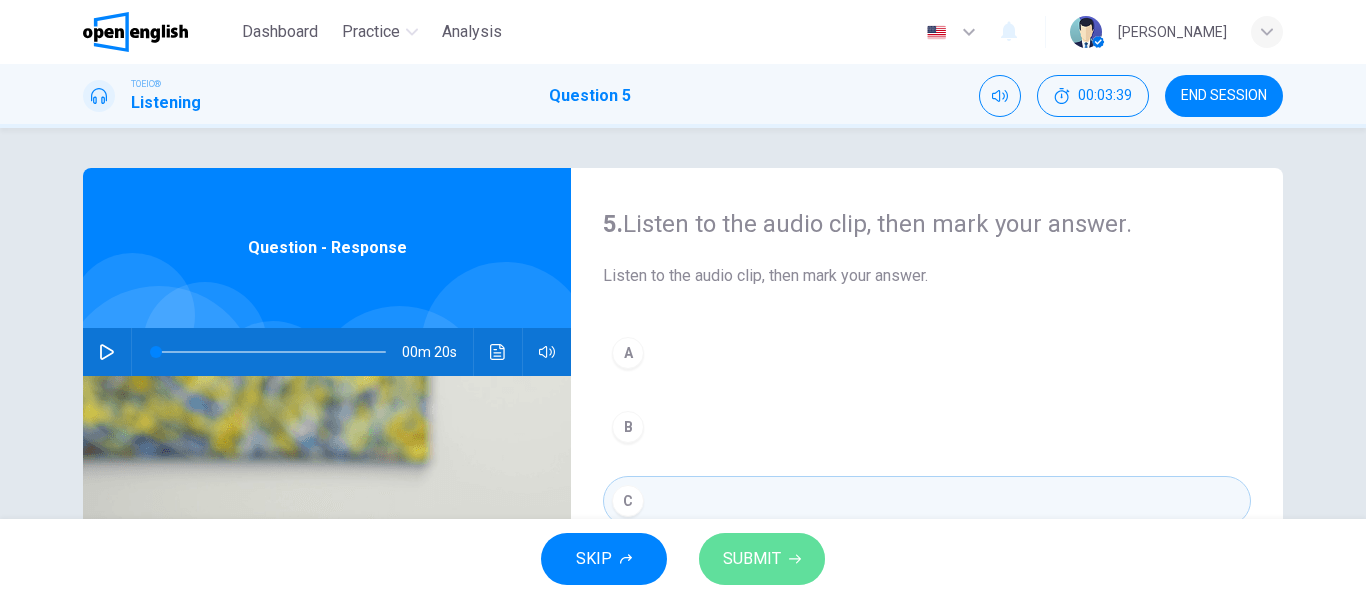 click on "SUBMIT" at bounding box center (762, 559) 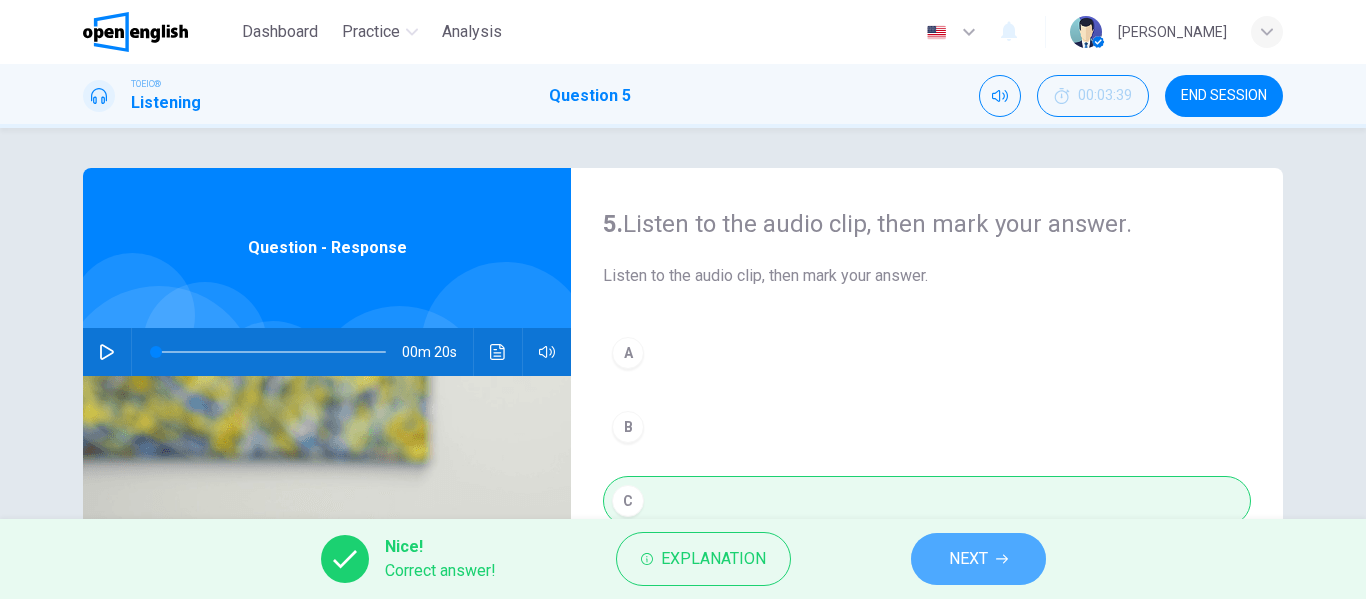 click on "NEXT" at bounding box center [968, 559] 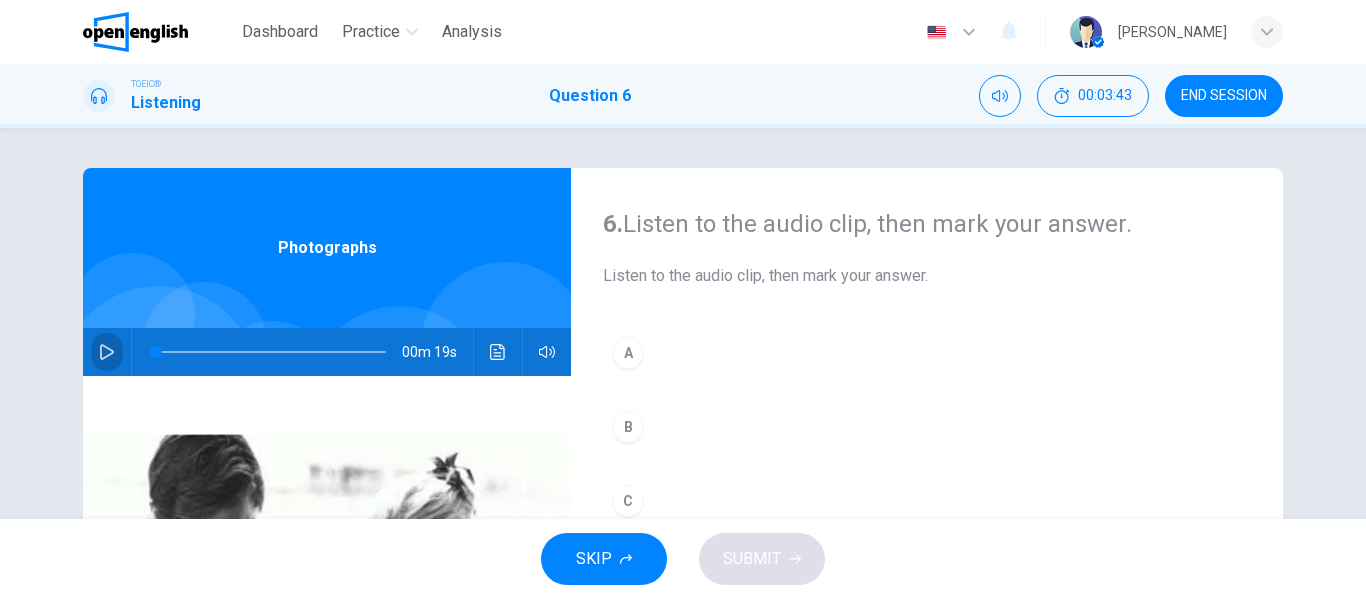 click 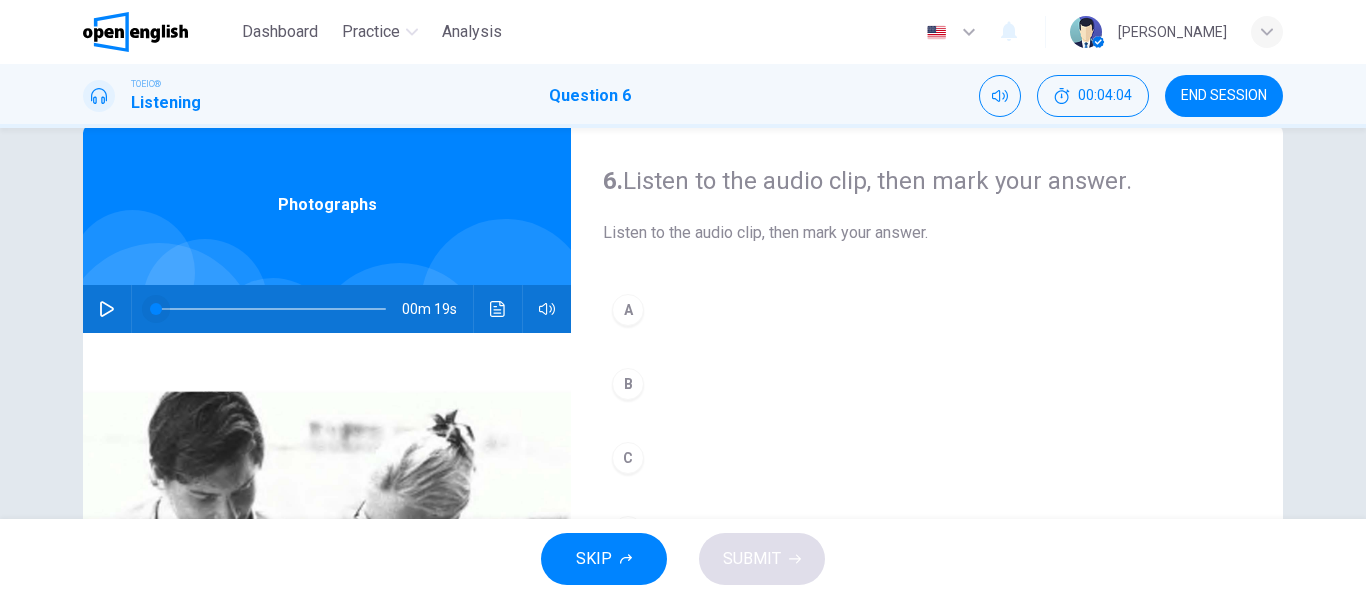 scroll, scrollTop: 105, scrollLeft: 0, axis: vertical 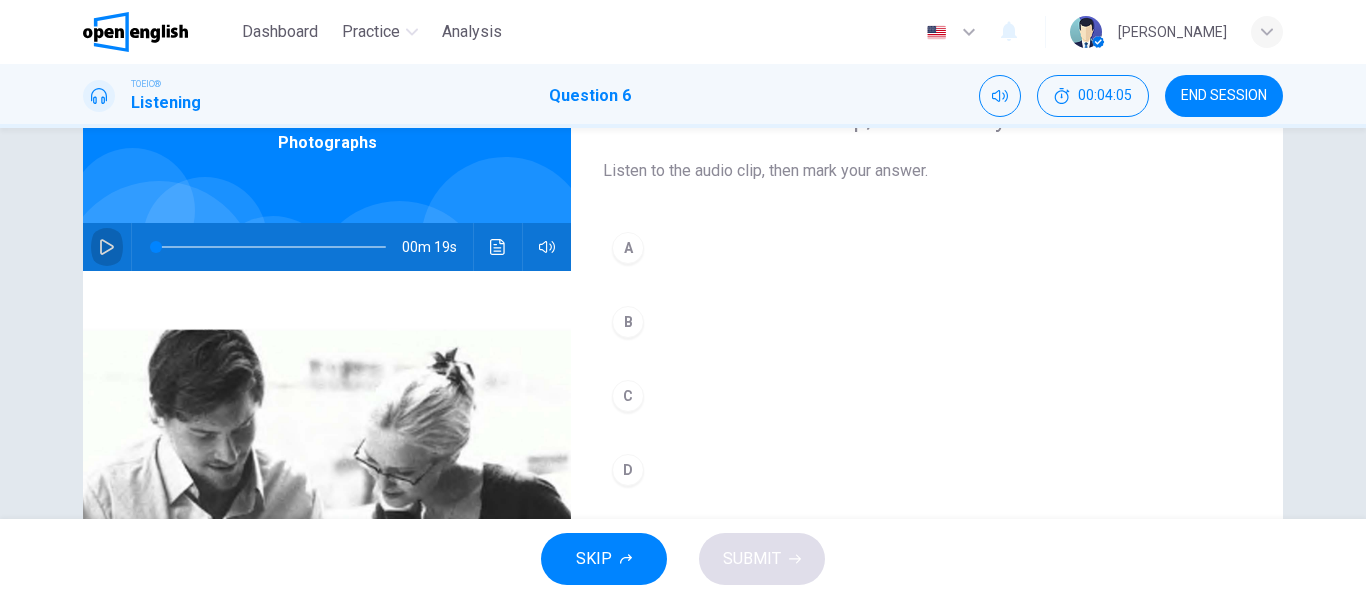 click 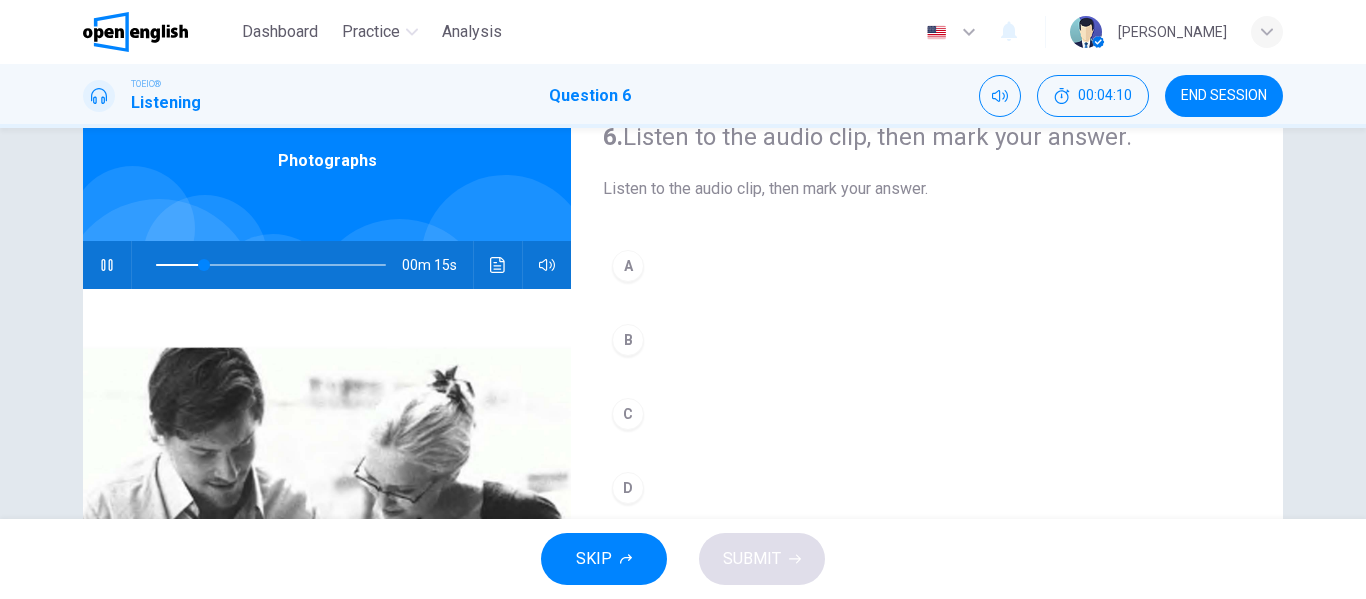 scroll, scrollTop: 86, scrollLeft: 0, axis: vertical 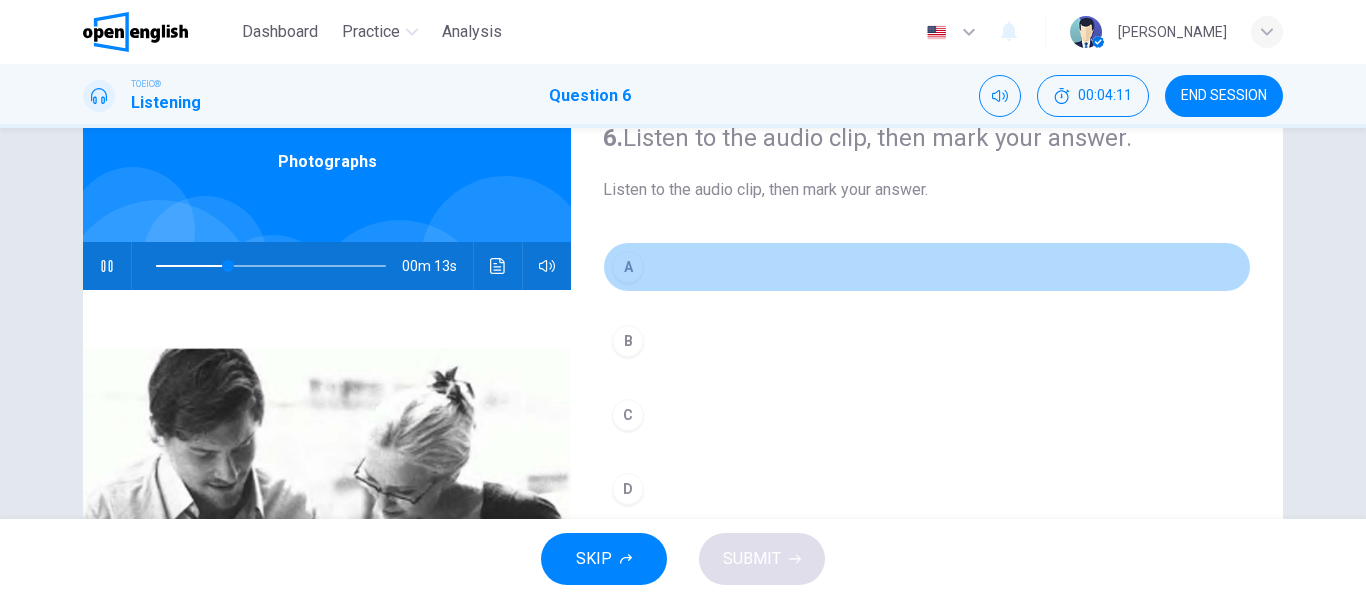 click on "A" at bounding box center (628, 267) 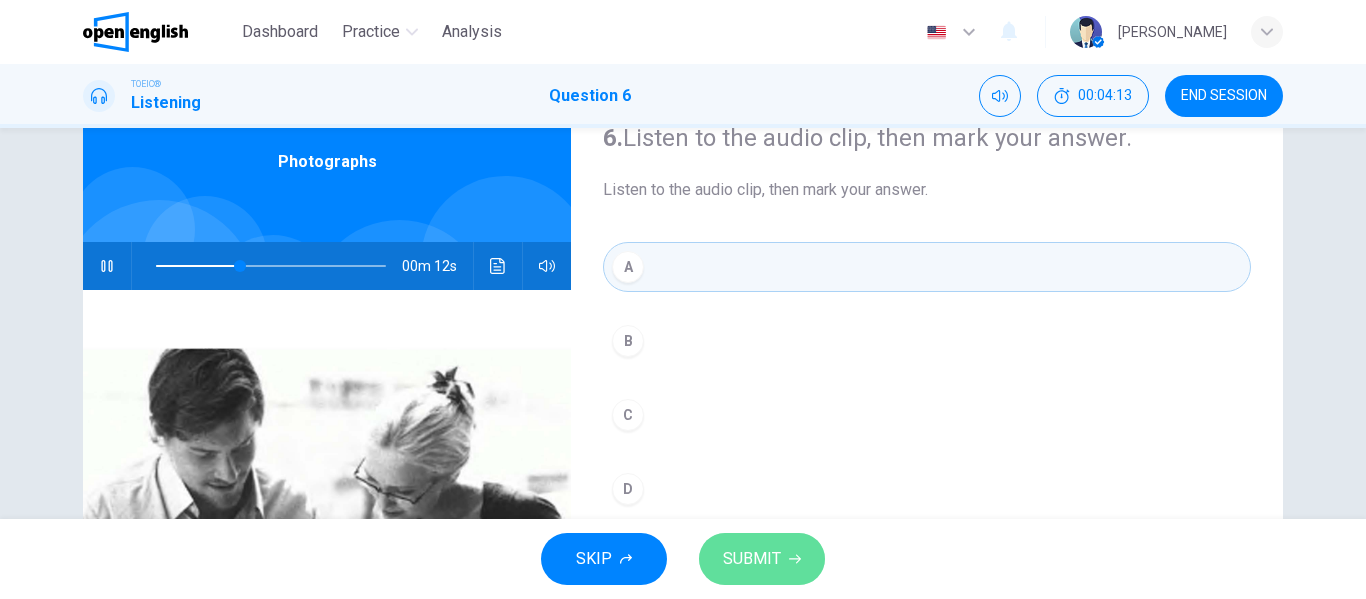 click on "SUBMIT" at bounding box center [752, 559] 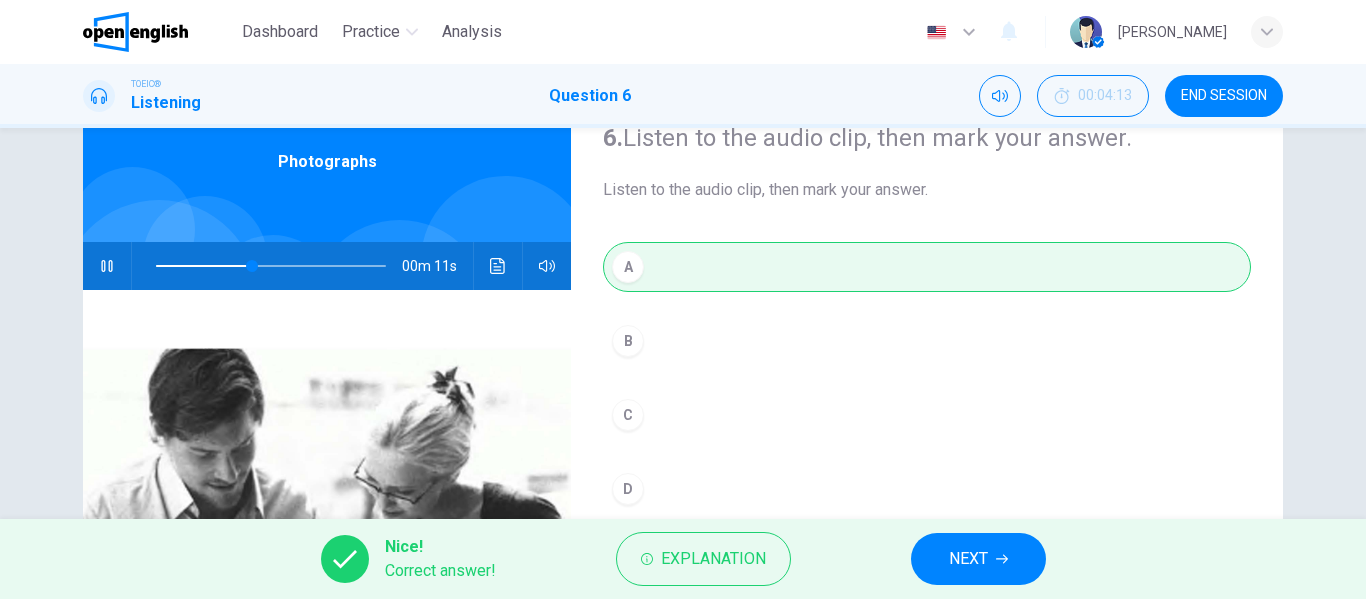 type on "**" 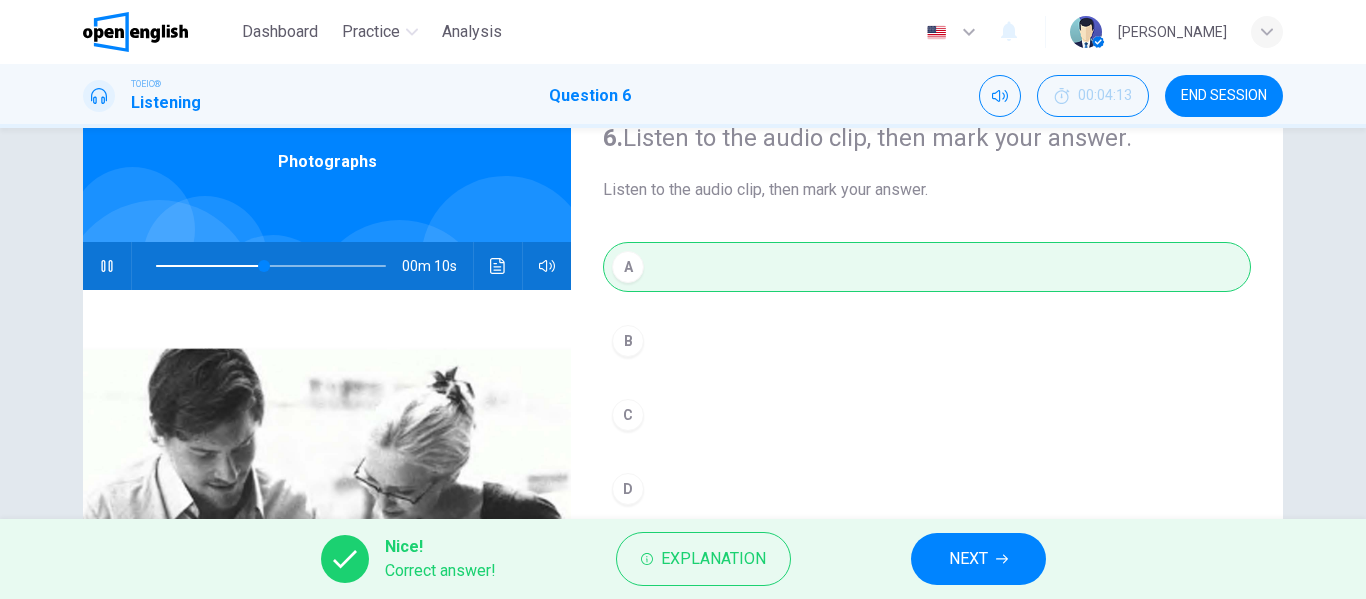 click on "NEXT" at bounding box center (978, 559) 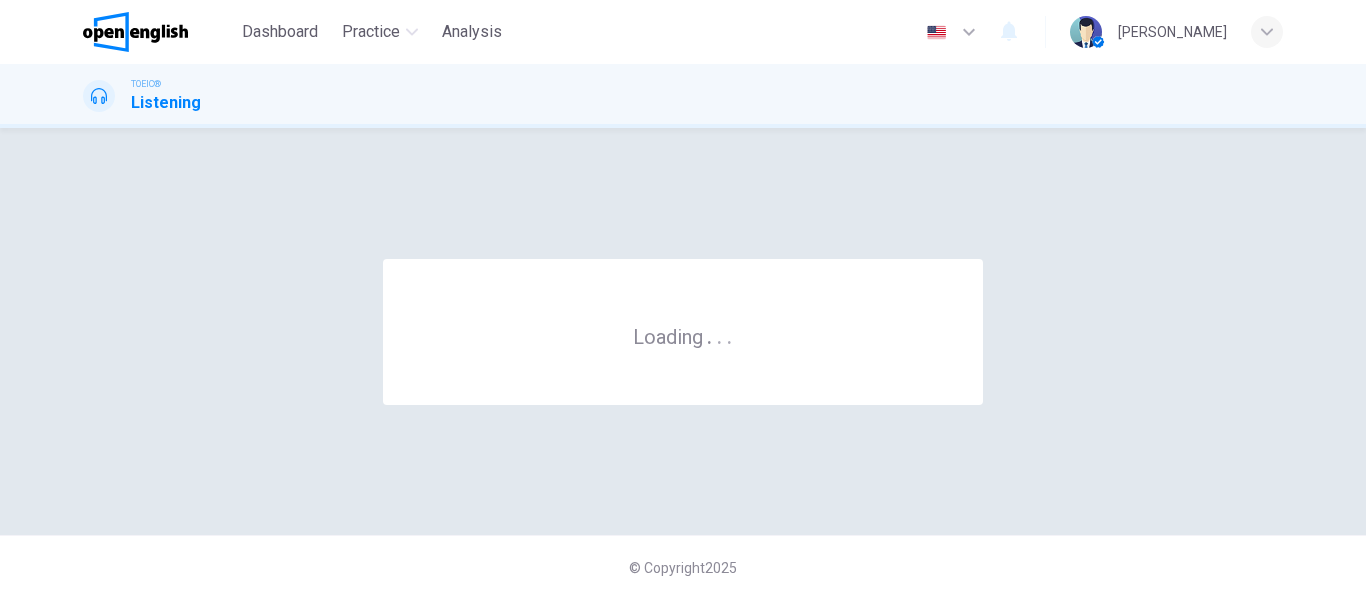 scroll, scrollTop: 0, scrollLeft: 0, axis: both 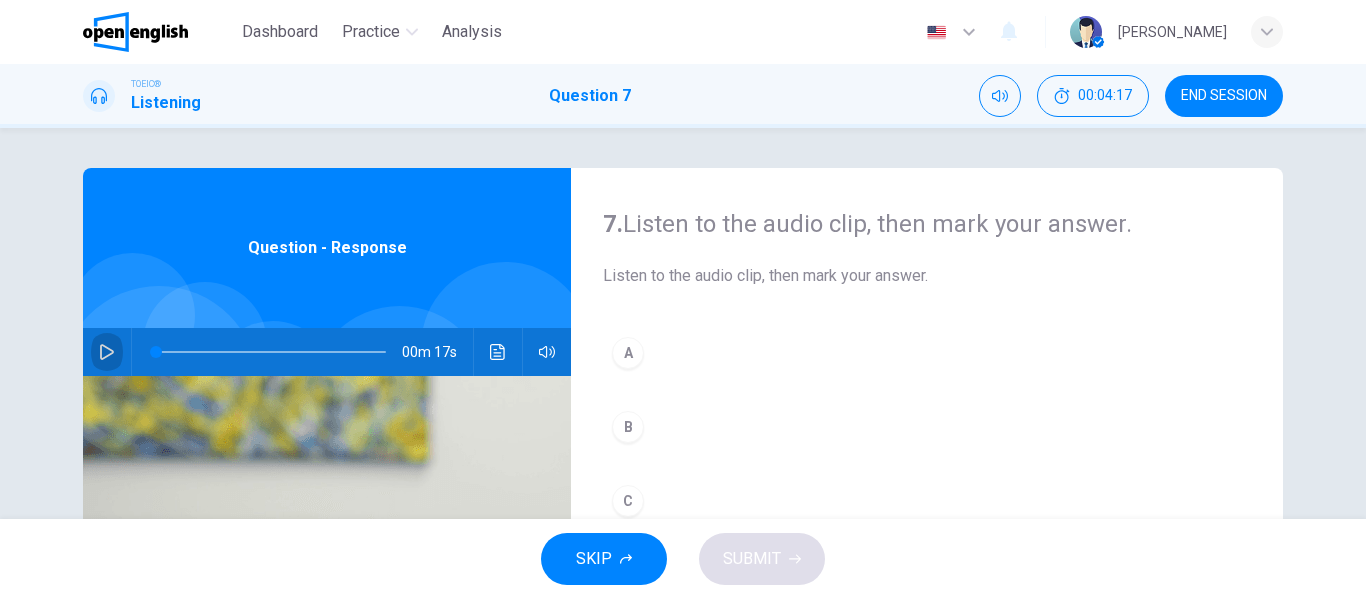 click 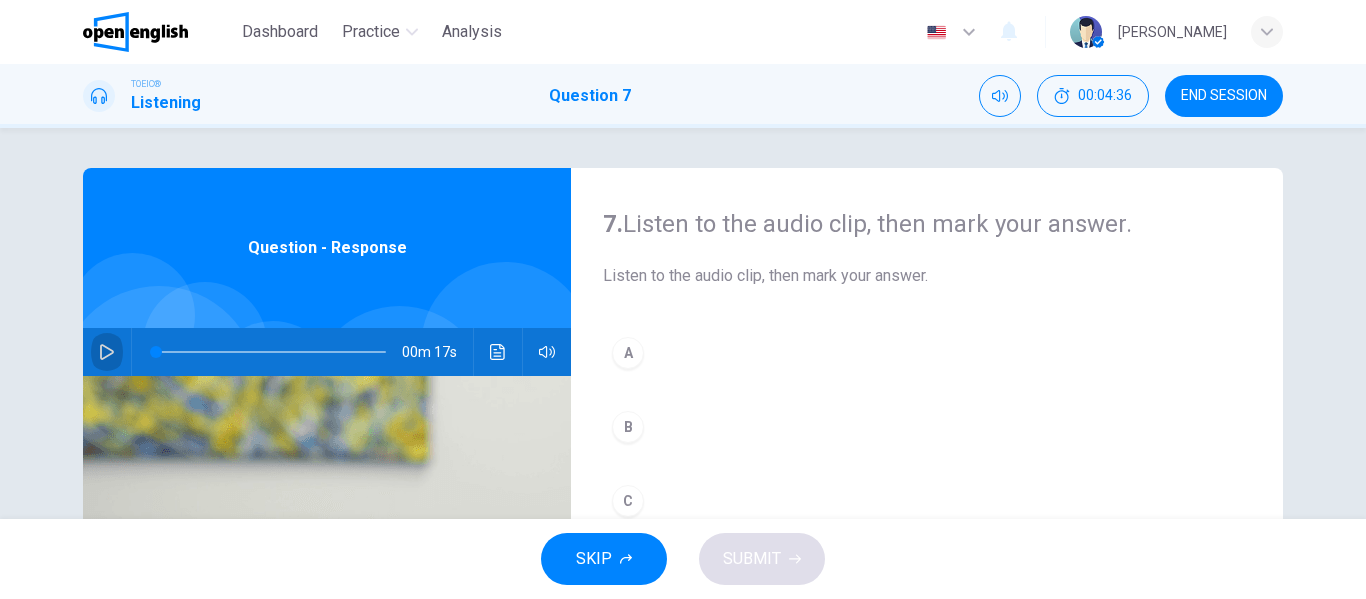 click 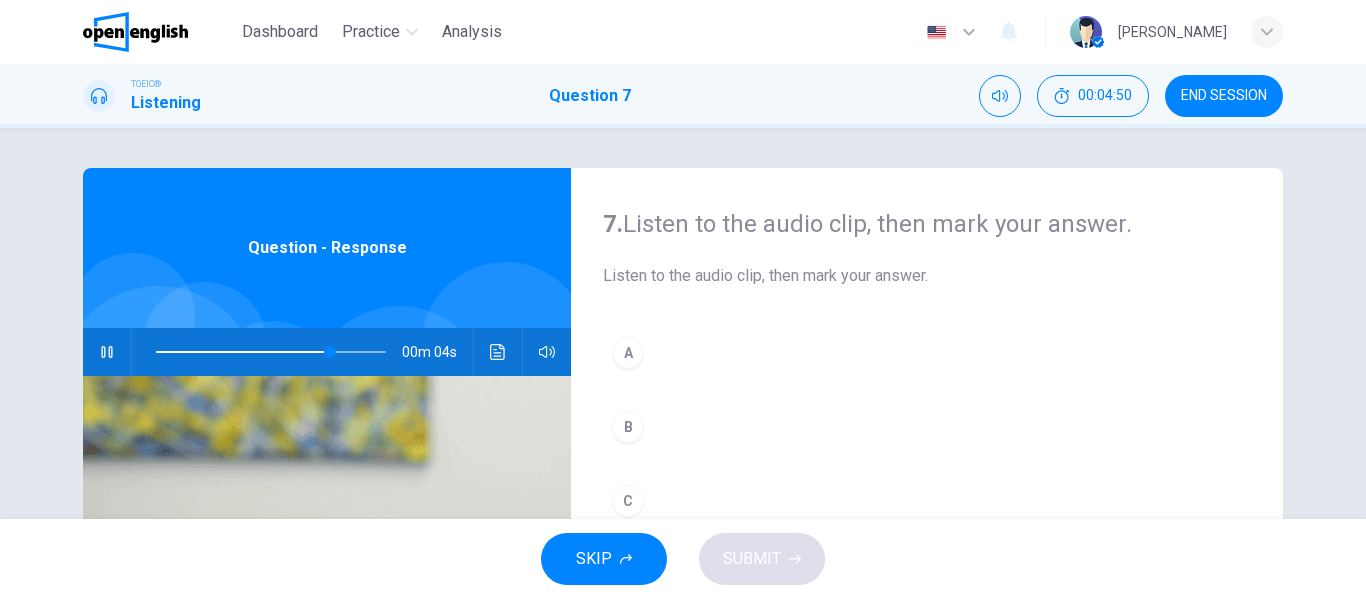click on "B" at bounding box center (628, 427) 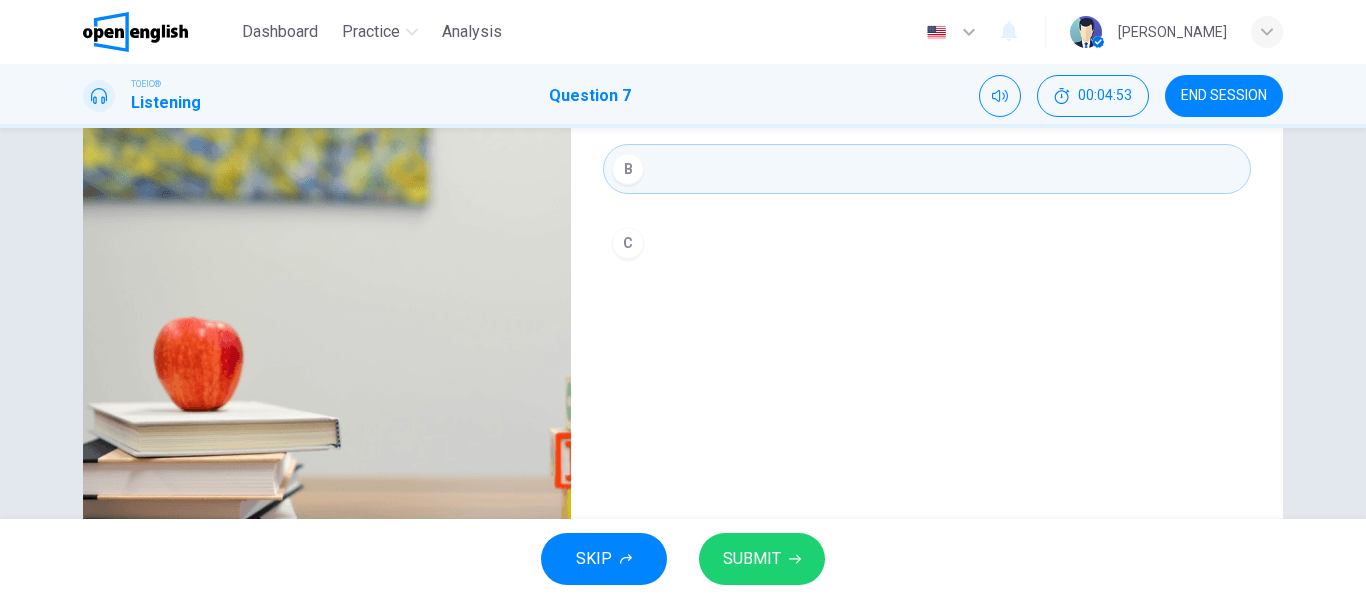 scroll, scrollTop: 258, scrollLeft: 0, axis: vertical 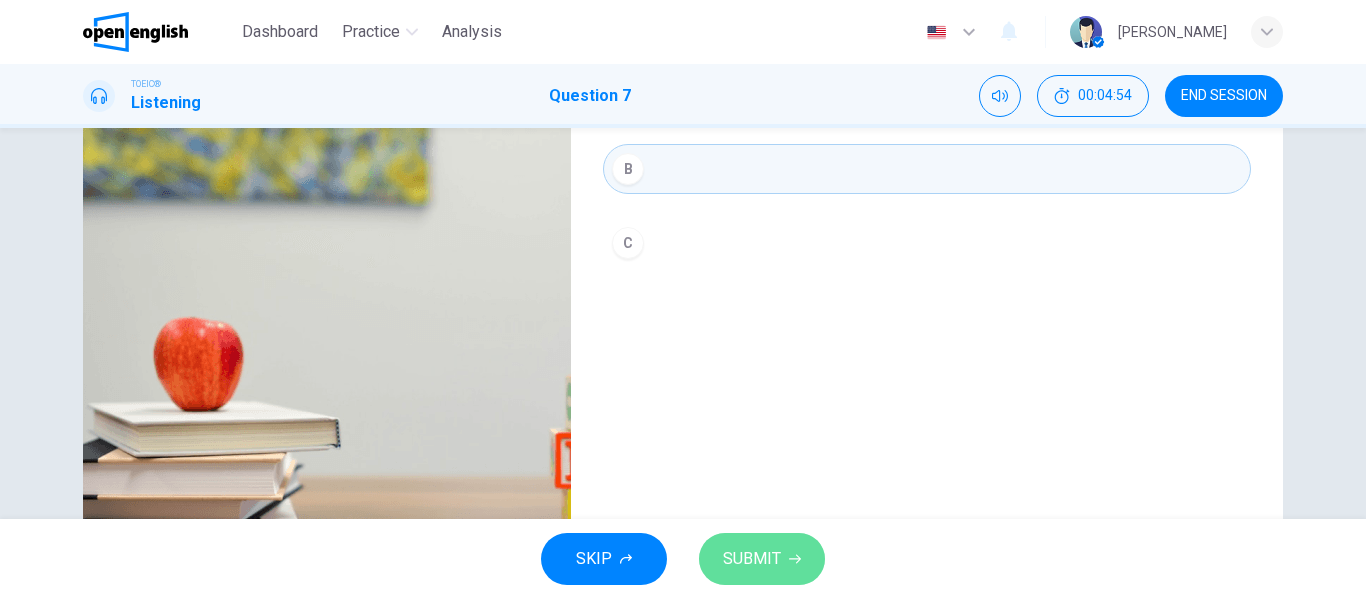click on "SUBMIT" at bounding box center (752, 559) 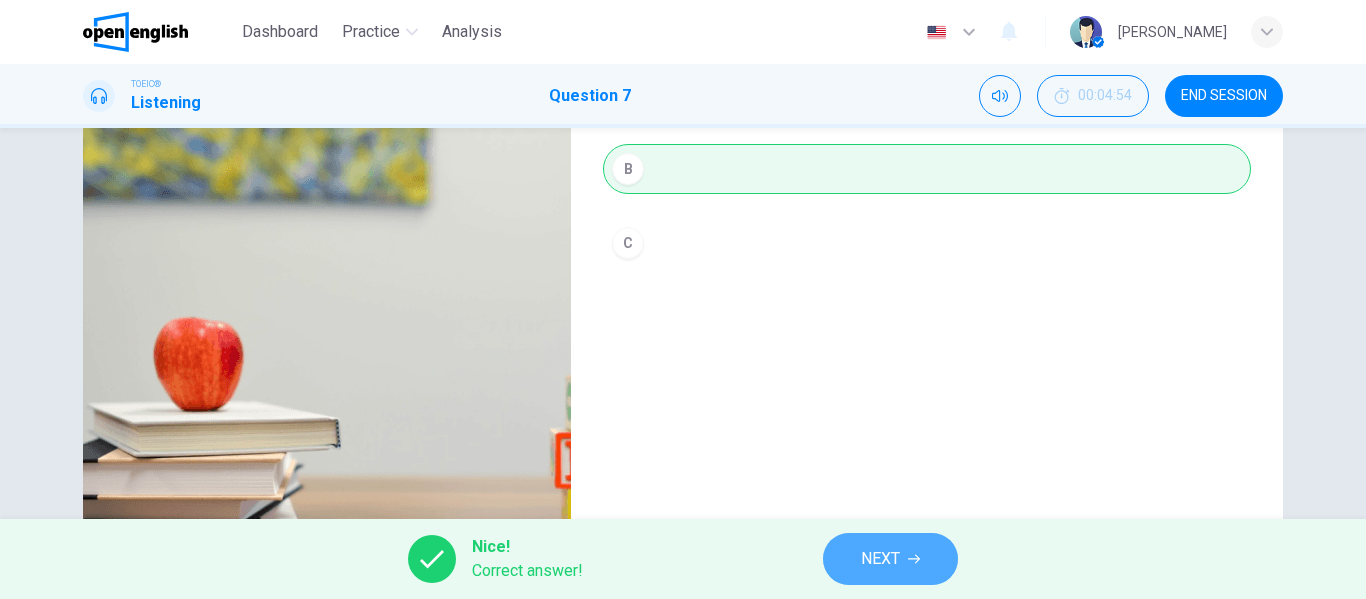 click on "NEXT" at bounding box center (880, 559) 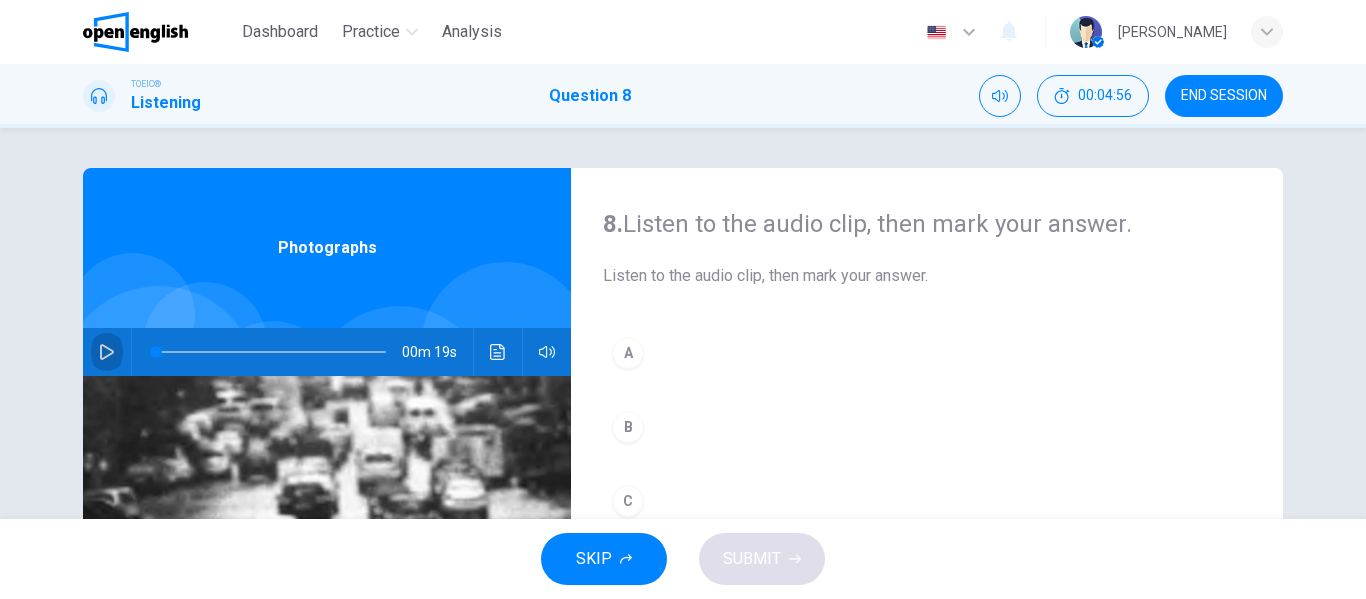 click at bounding box center (107, 352) 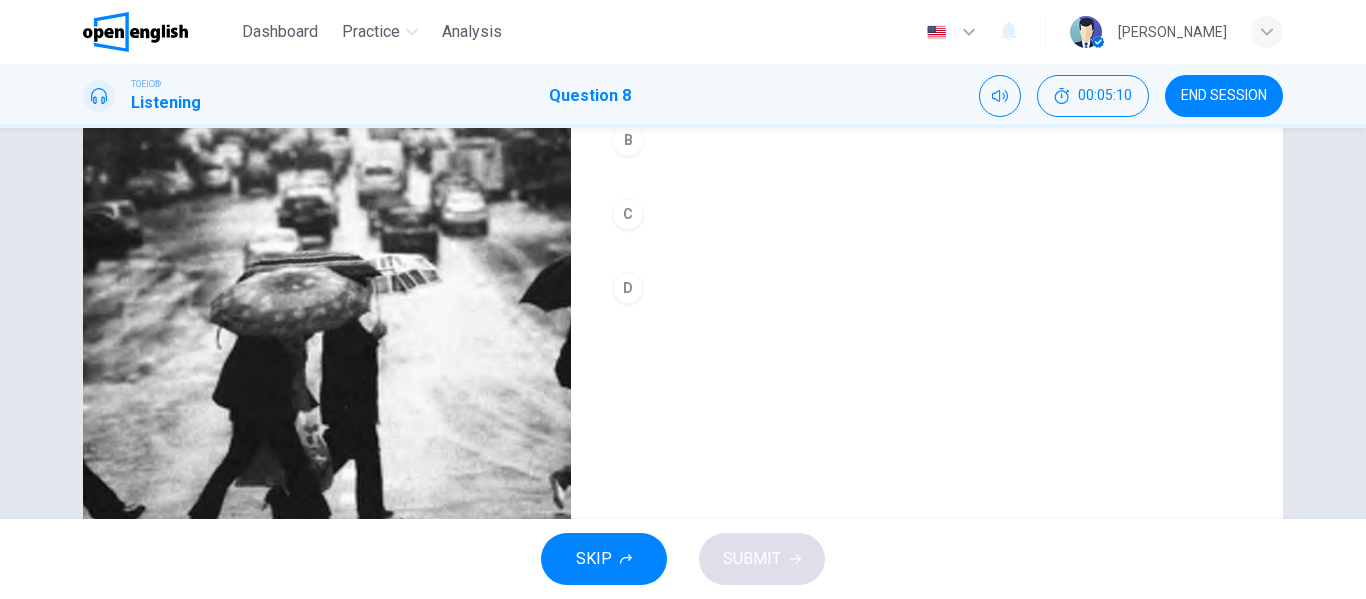 scroll, scrollTop: 286, scrollLeft: 0, axis: vertical 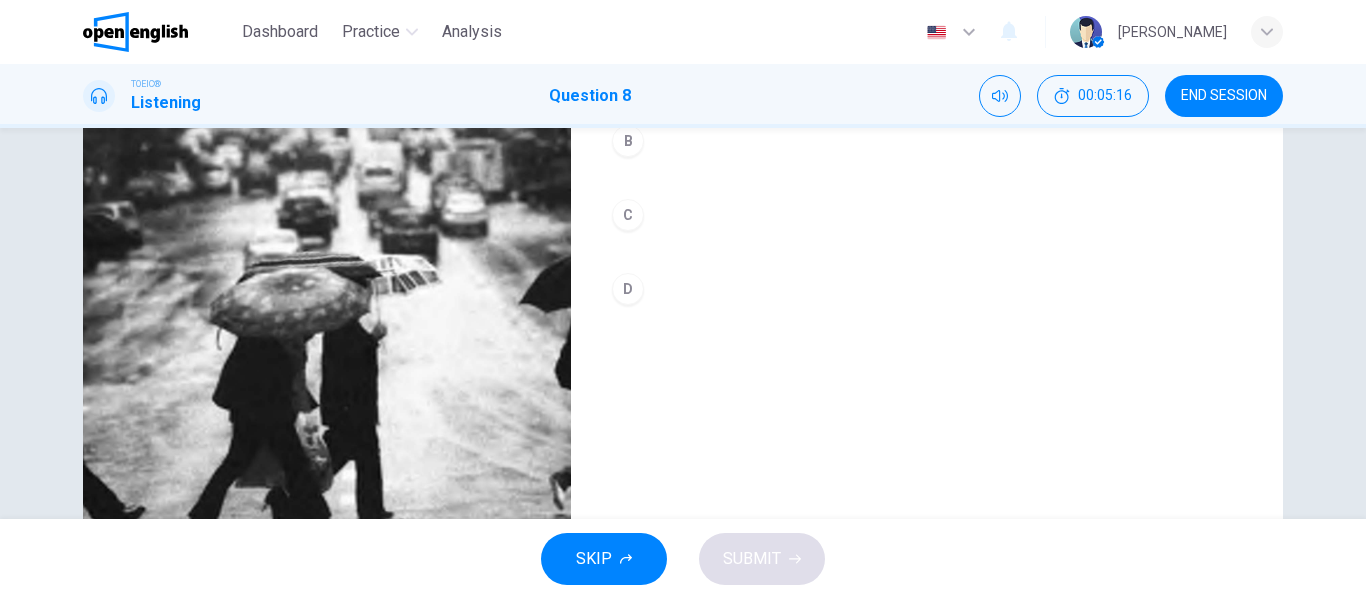 type on "*" 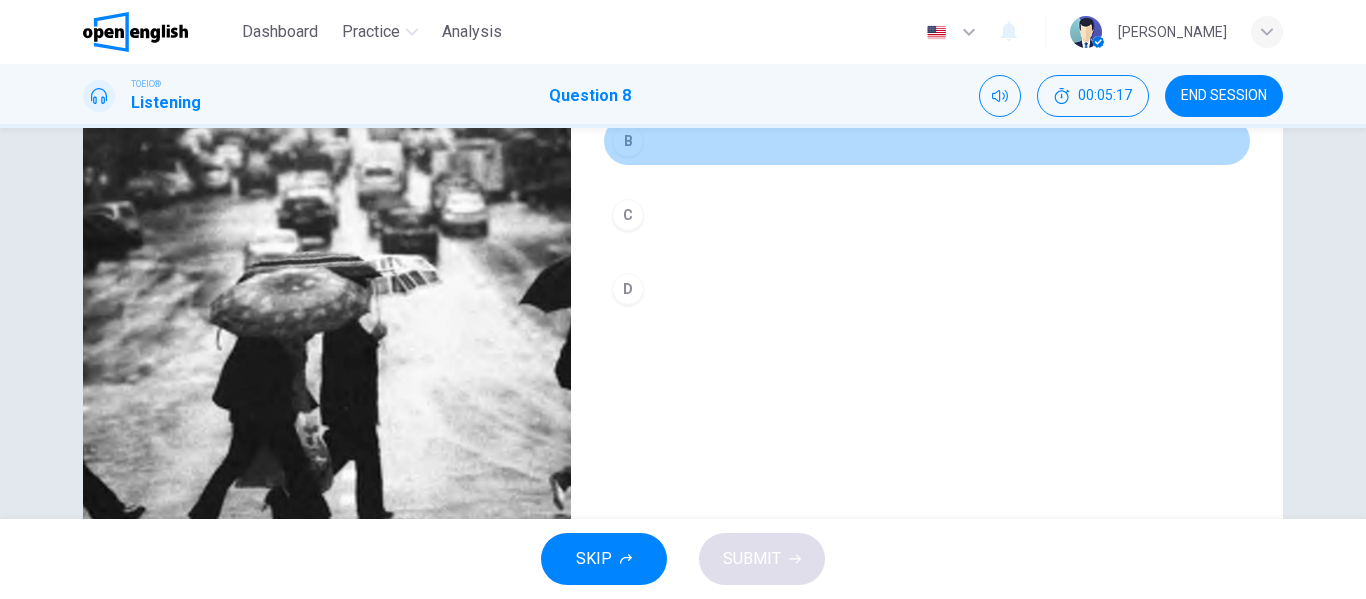 click on "B" at bounding box center (628, 141) 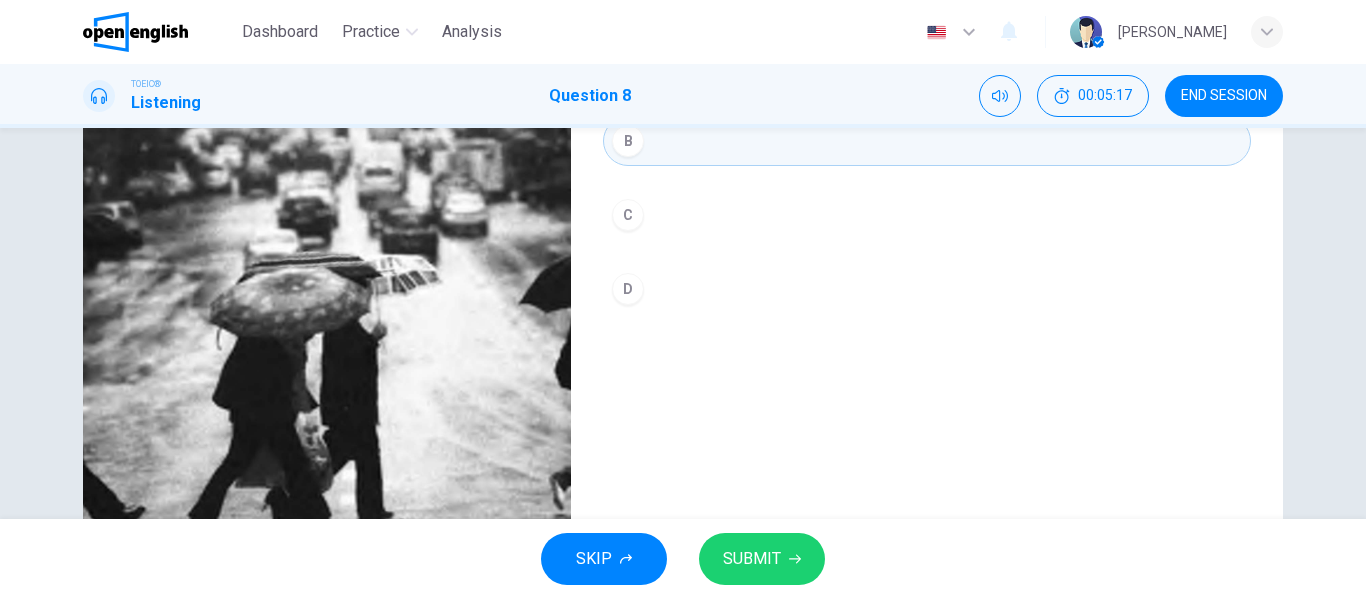 scroll, scrollTop: 384, scrollLeft: 0, axis: vertical 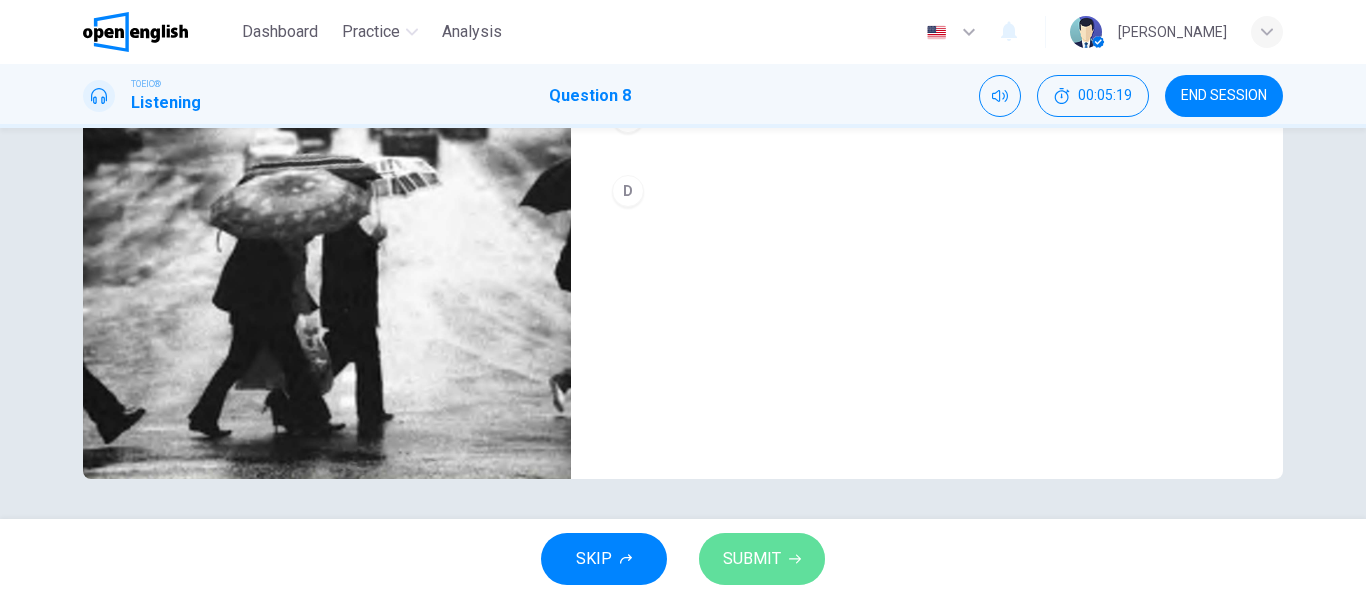 click on "SUBMIT" at bounding box center [752, 559] 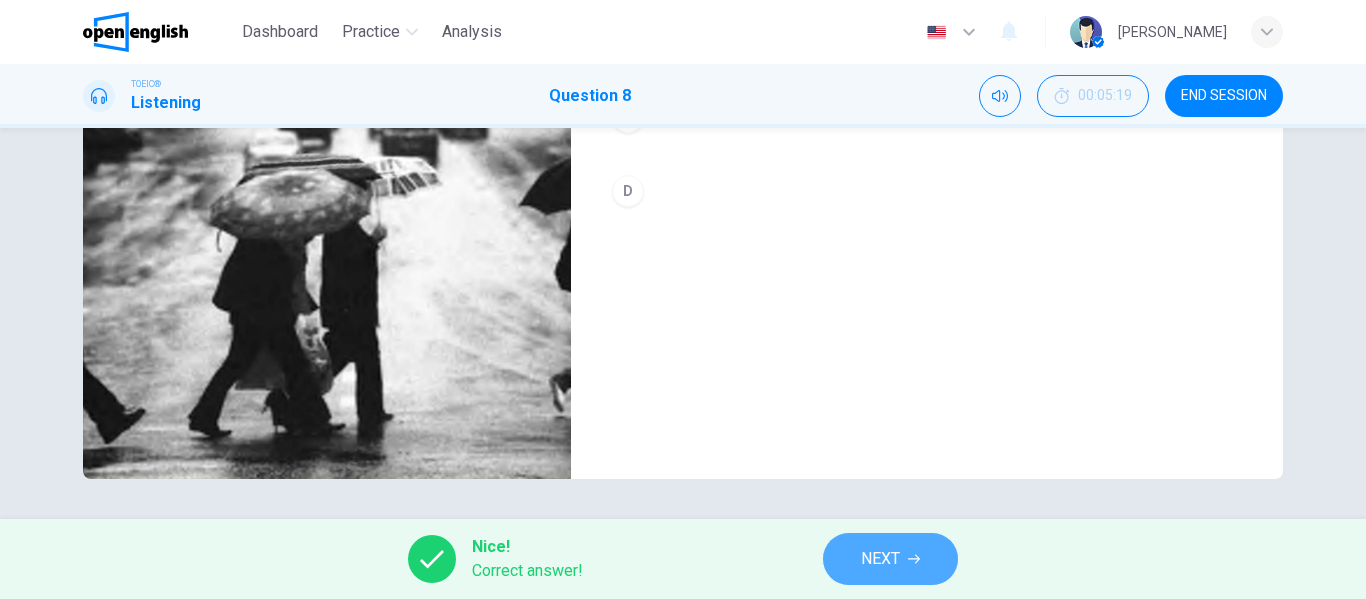 click 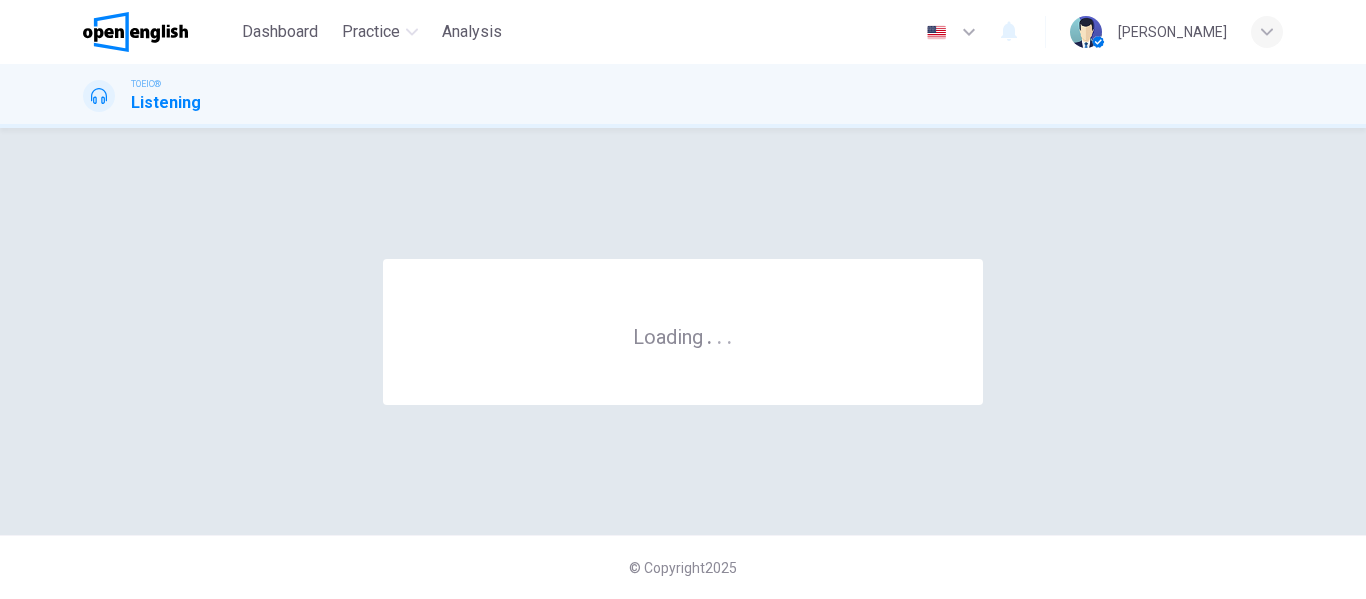 scroll, scrollTop: 0, scrollLeft: 0, axis: both 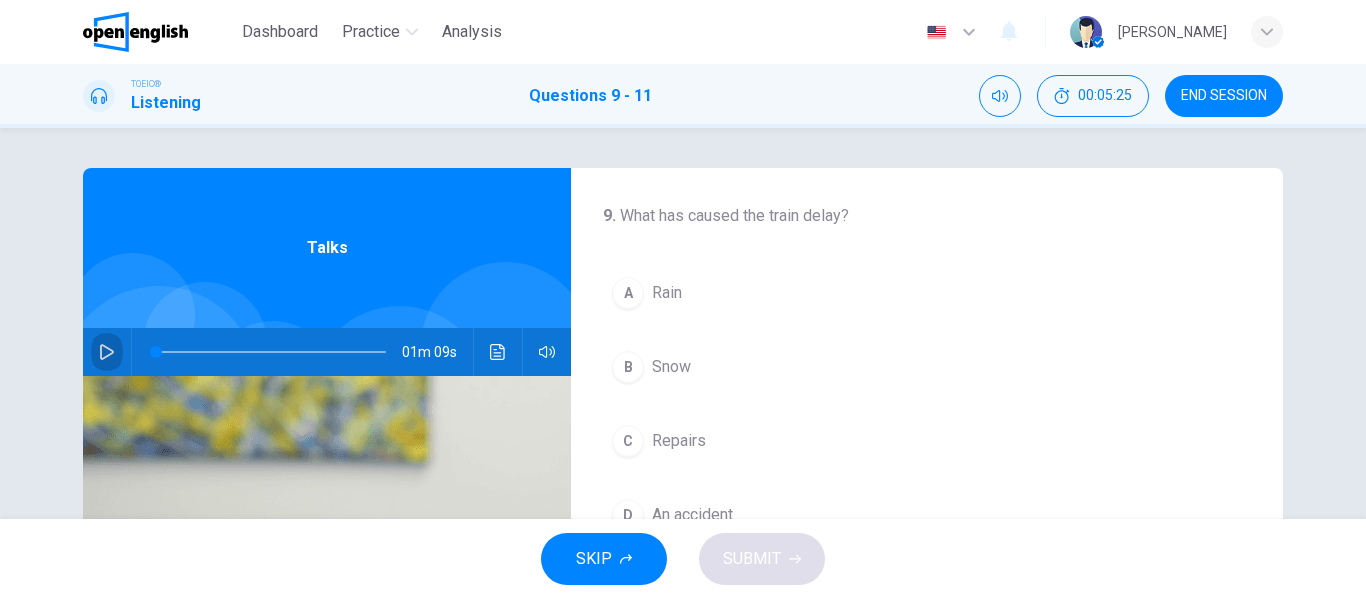 click 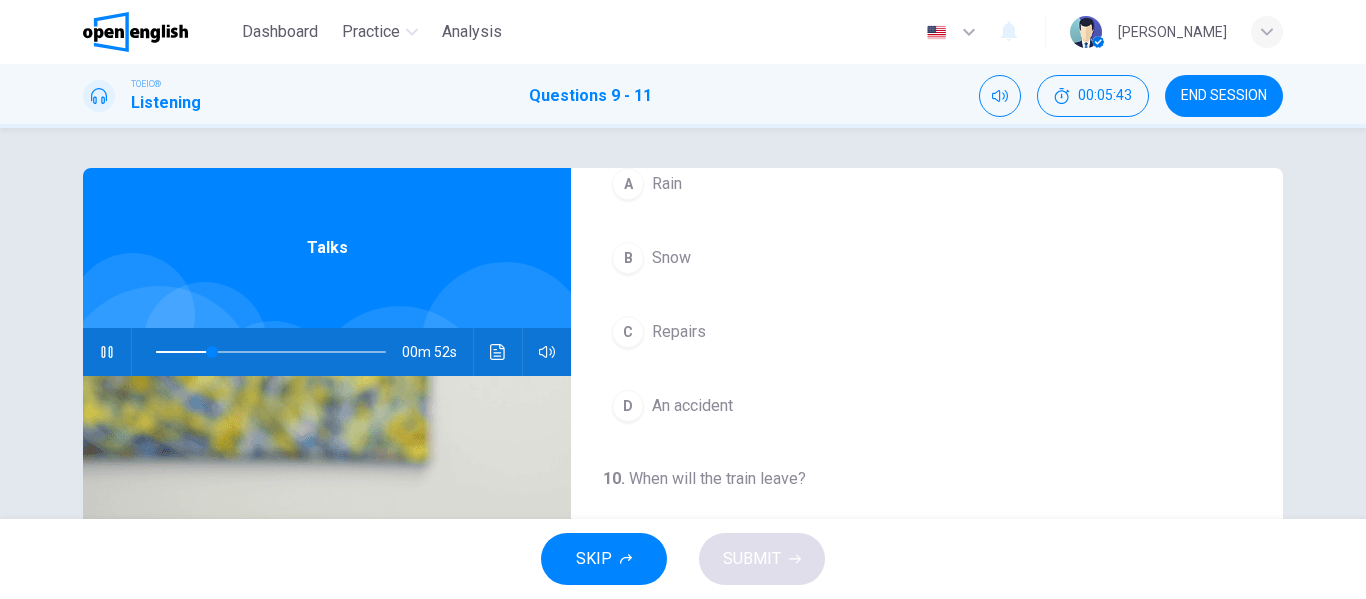 scroll, scrollTop: 81, scrollLeft: 0, axis: vertical 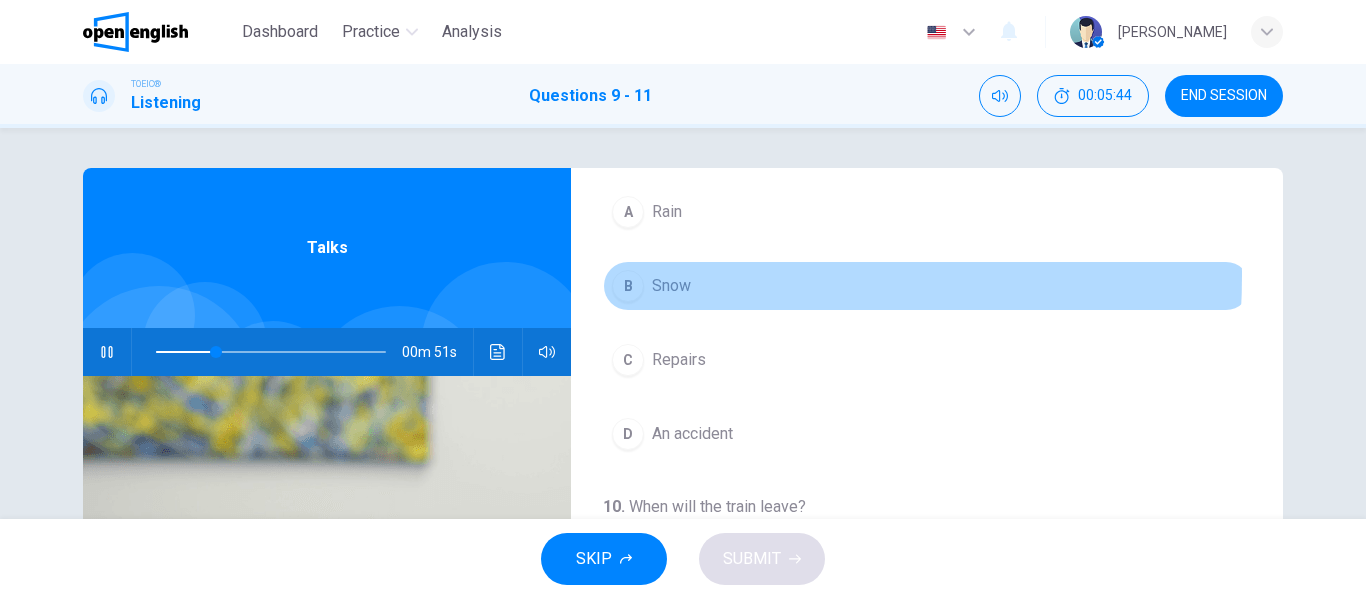 click on "B Snow" at bounding box center [927, 286] 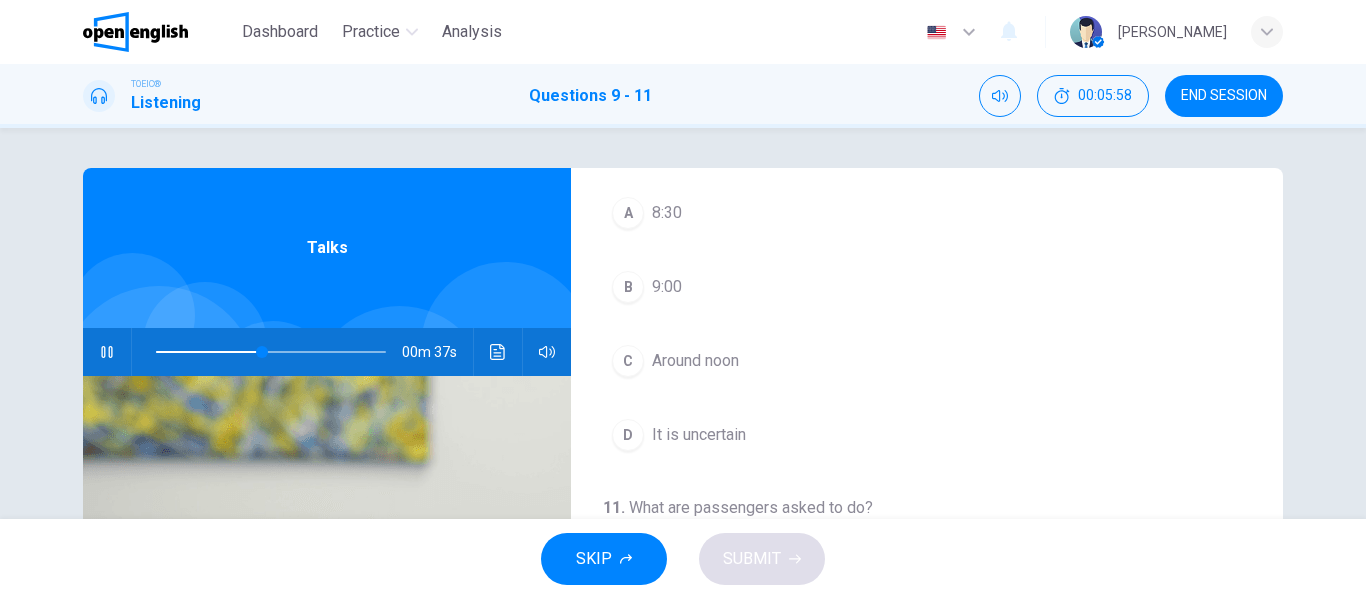 scroll, scrollTop: 457, scrollLeft: 0, axis: vertical 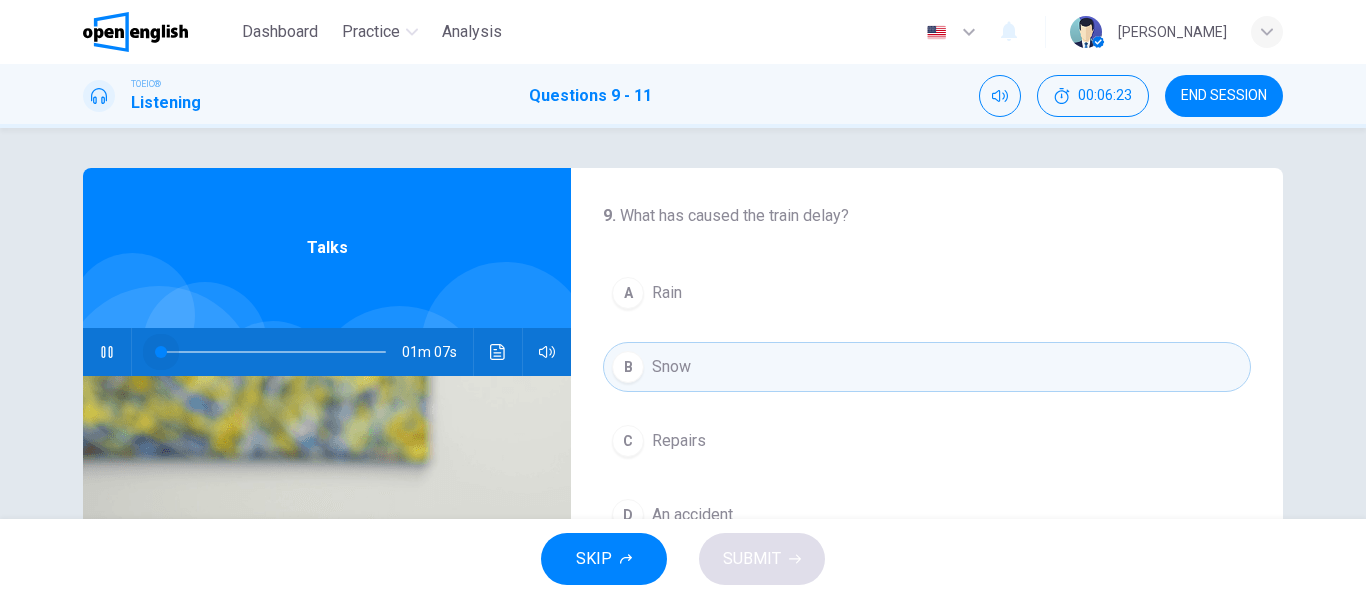 click at bounding box center [271, 352] 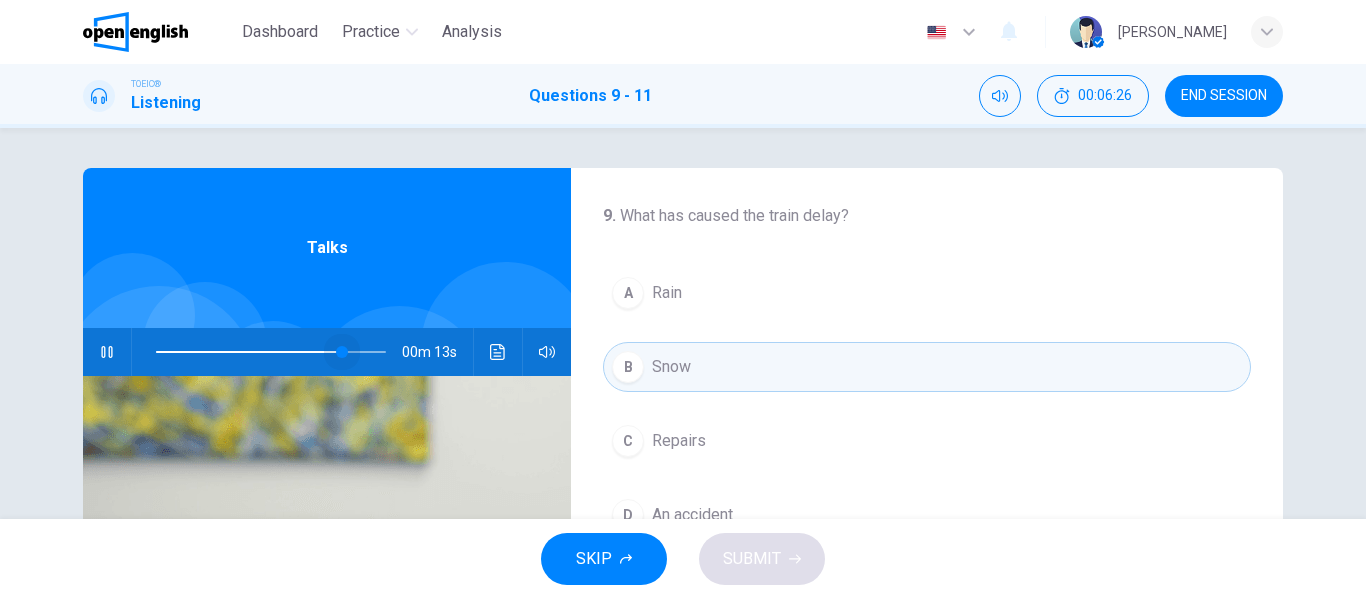 click at bounding box center (271, 352) 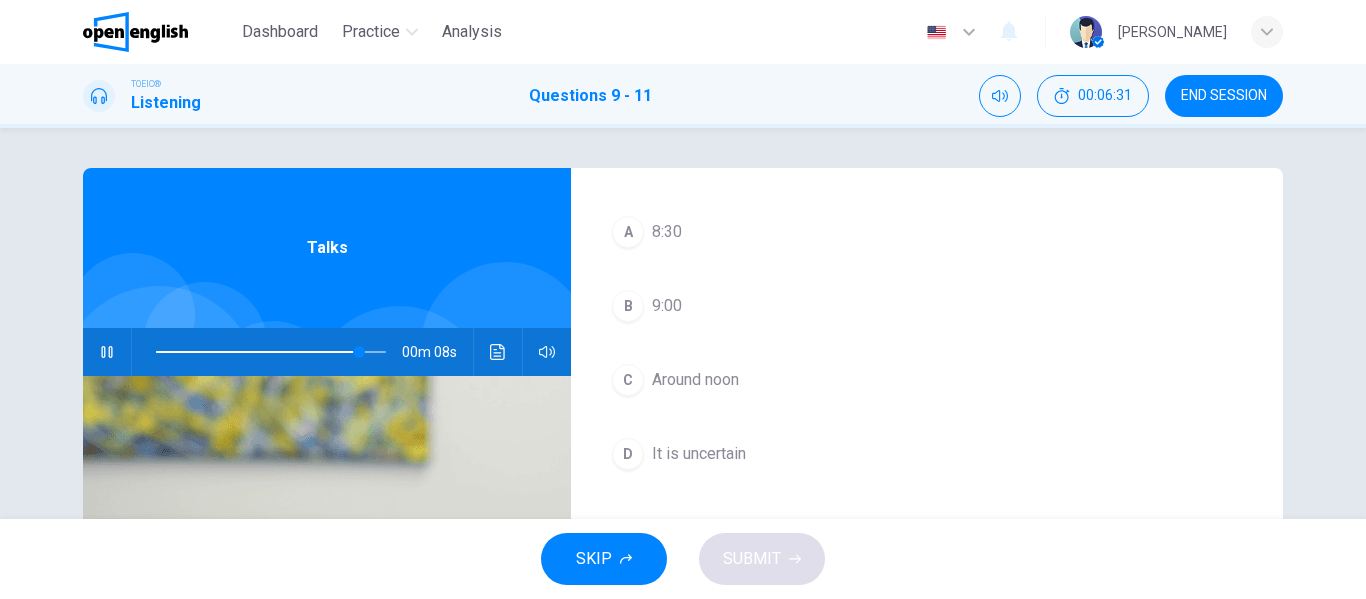 scroll, scrollTop: 457, scrollLeft: 0, axis: vertical 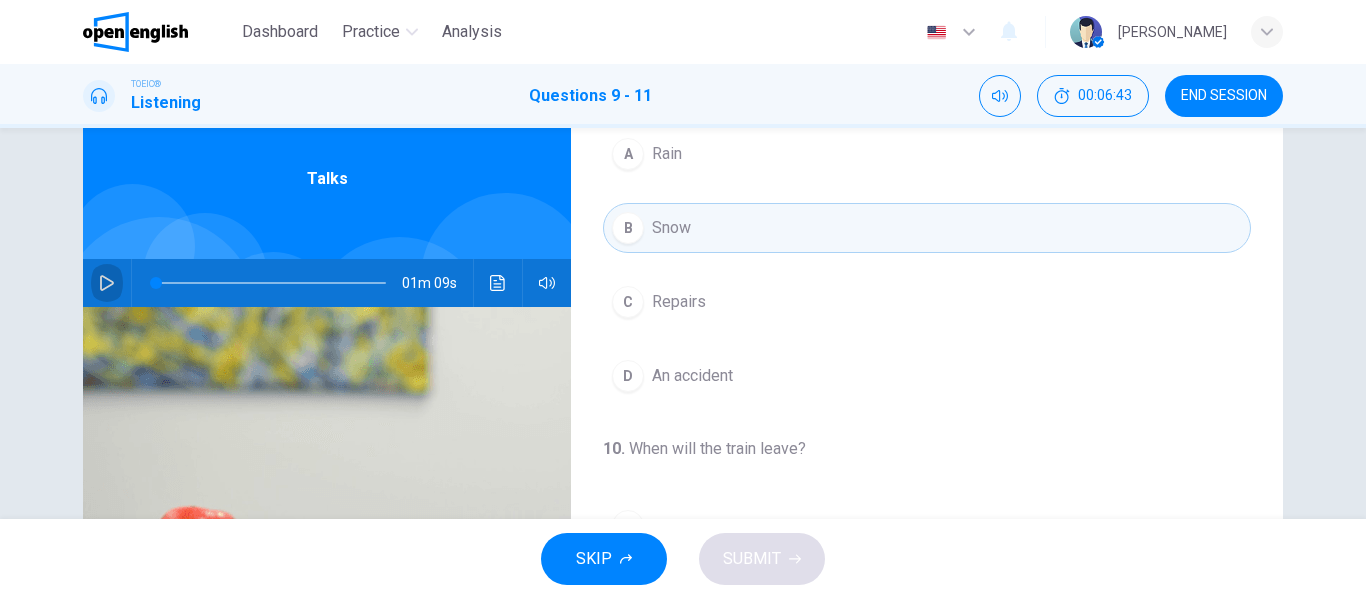 click 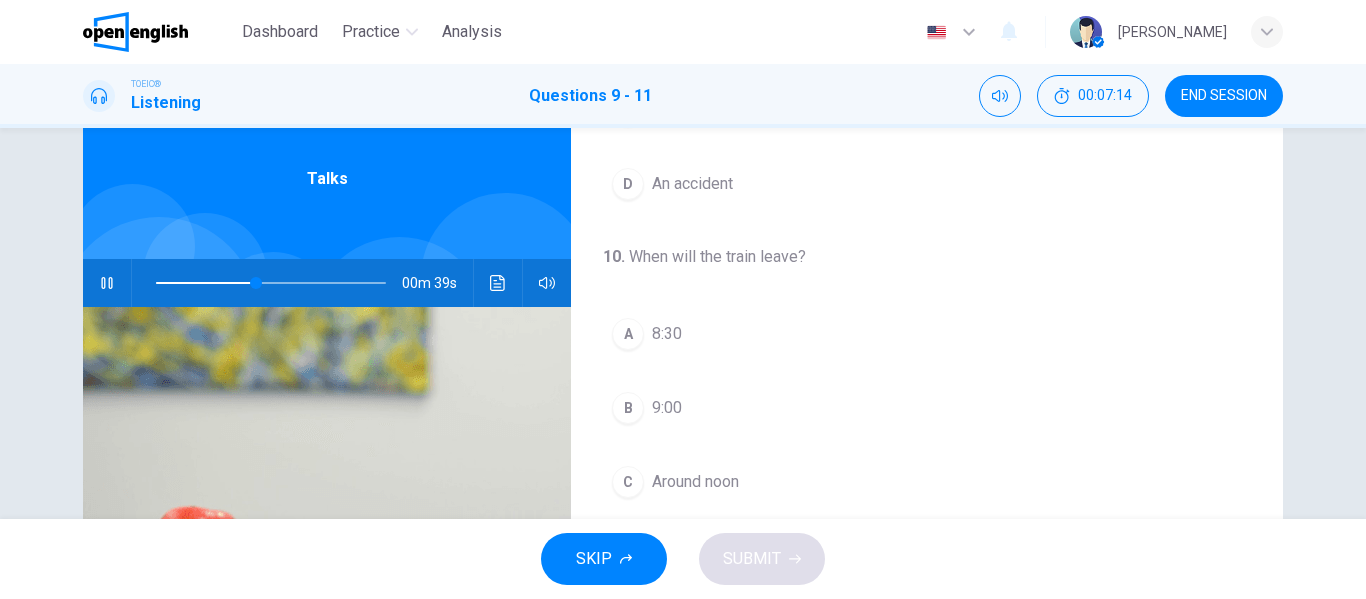 scroll, scrollTop: 368, scrollLeft: 0, axis: vertical 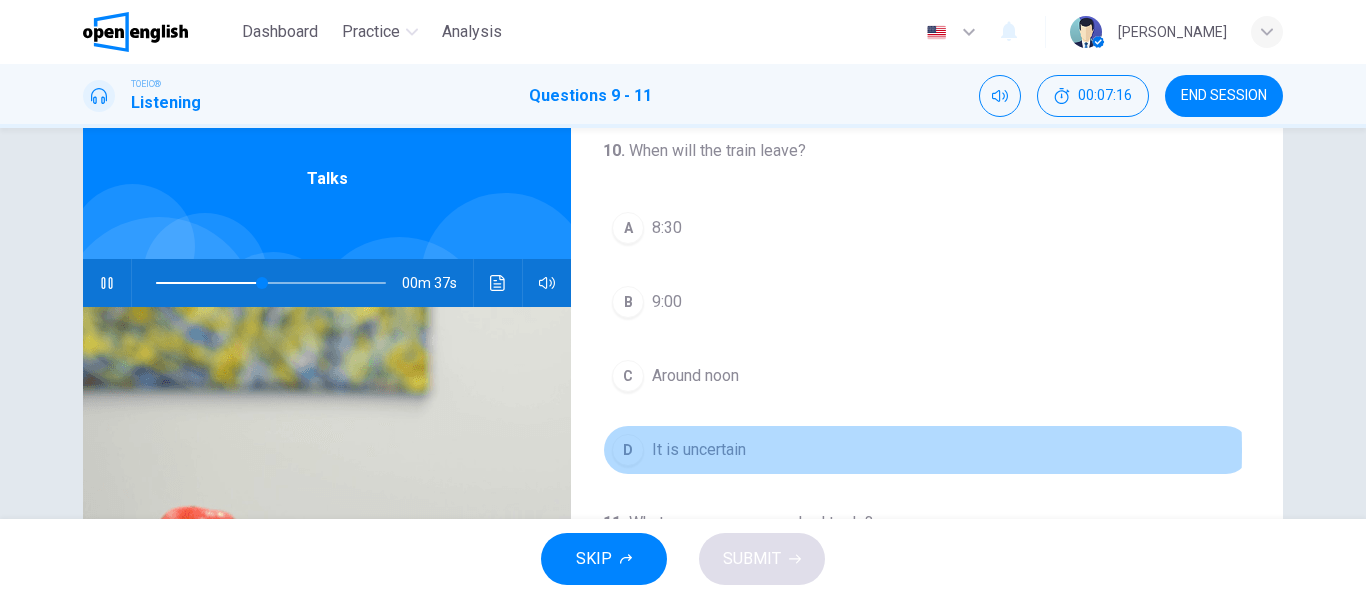 click on "D" at bounding box center (628, 450) 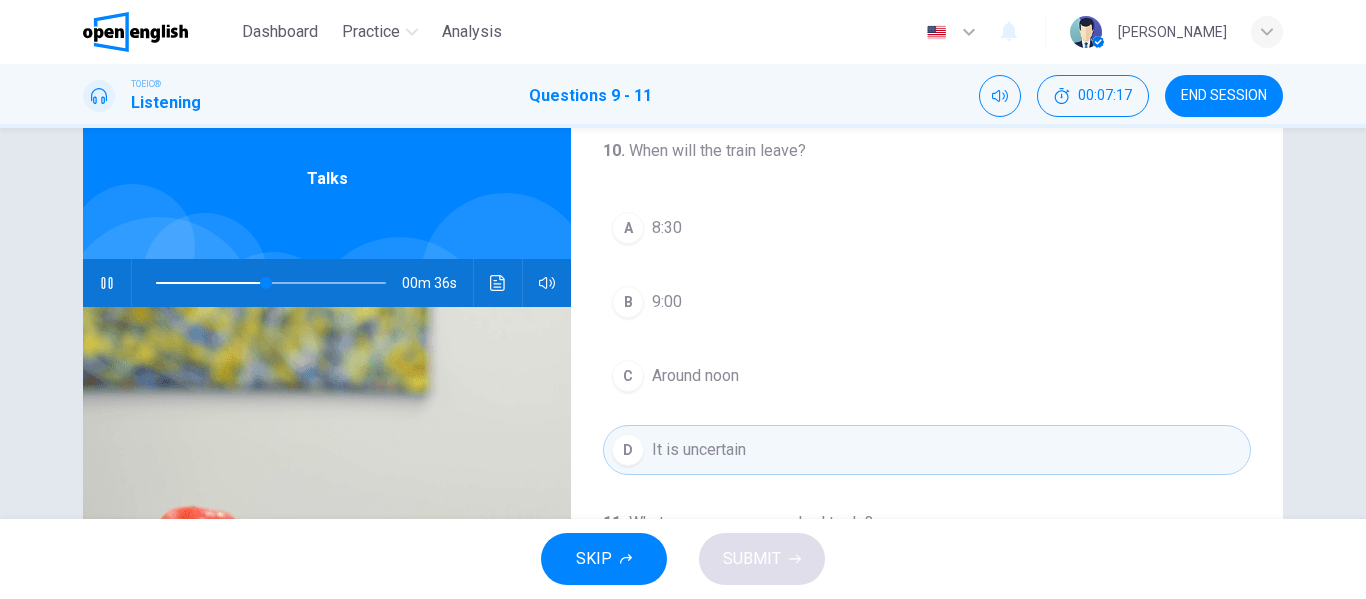 scroll, scrollTop: 457, scrollLeft: 0, axis: vertical 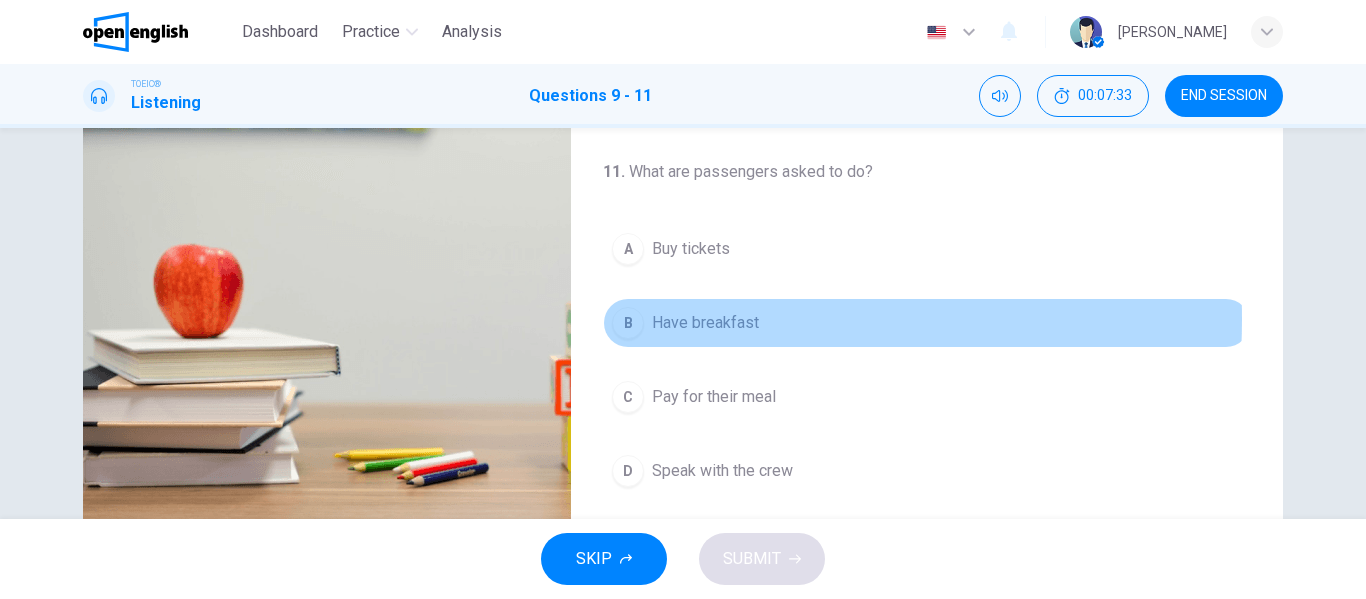 click on "B" at bounding box center (628, 323) 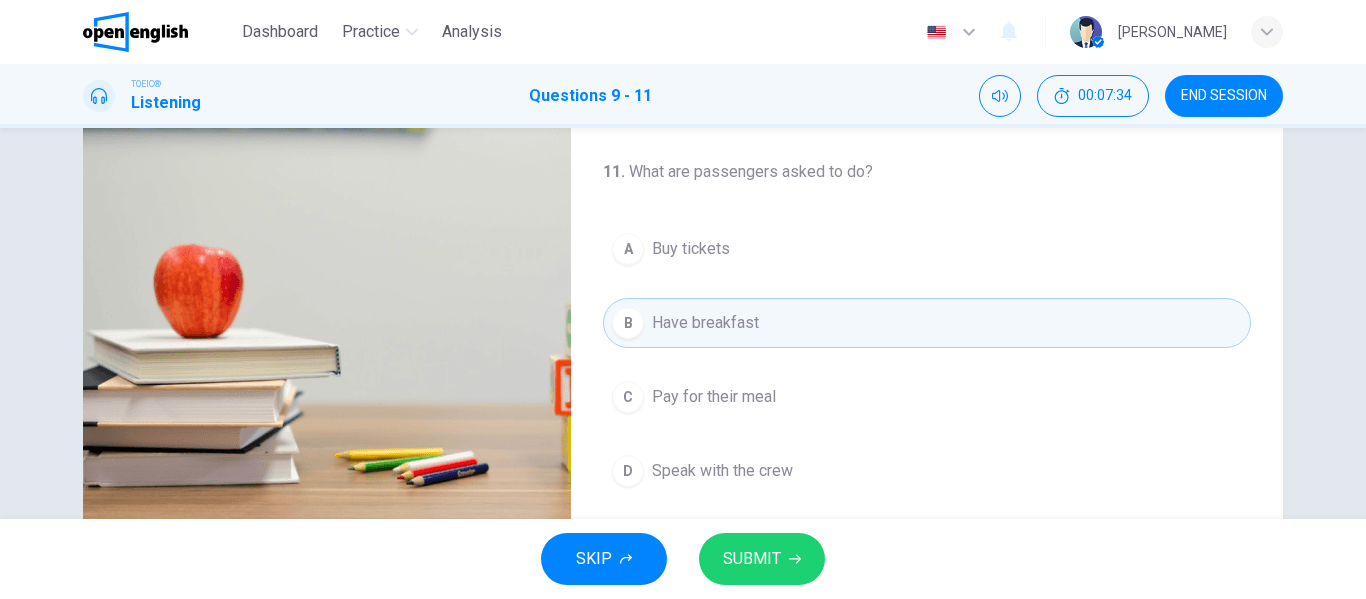 scroll, scrollTop: 384, scrollLeft: 0, axis: vertical 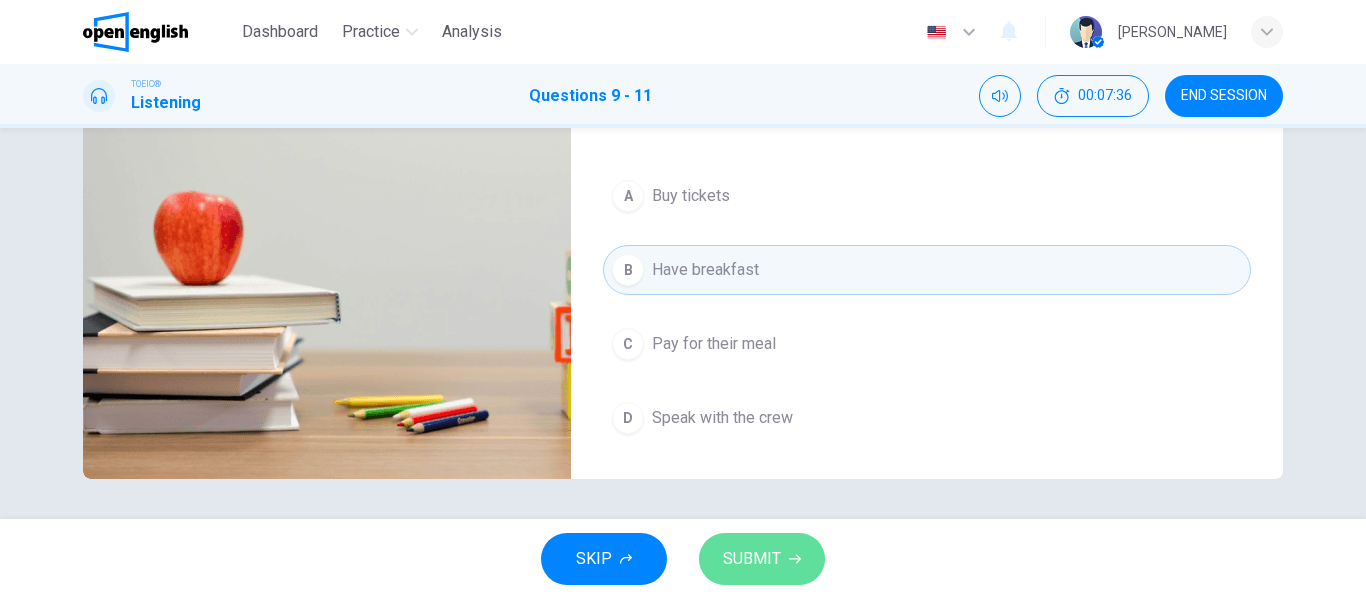 click on "SUBMIT" at bounding box center [752, 559] 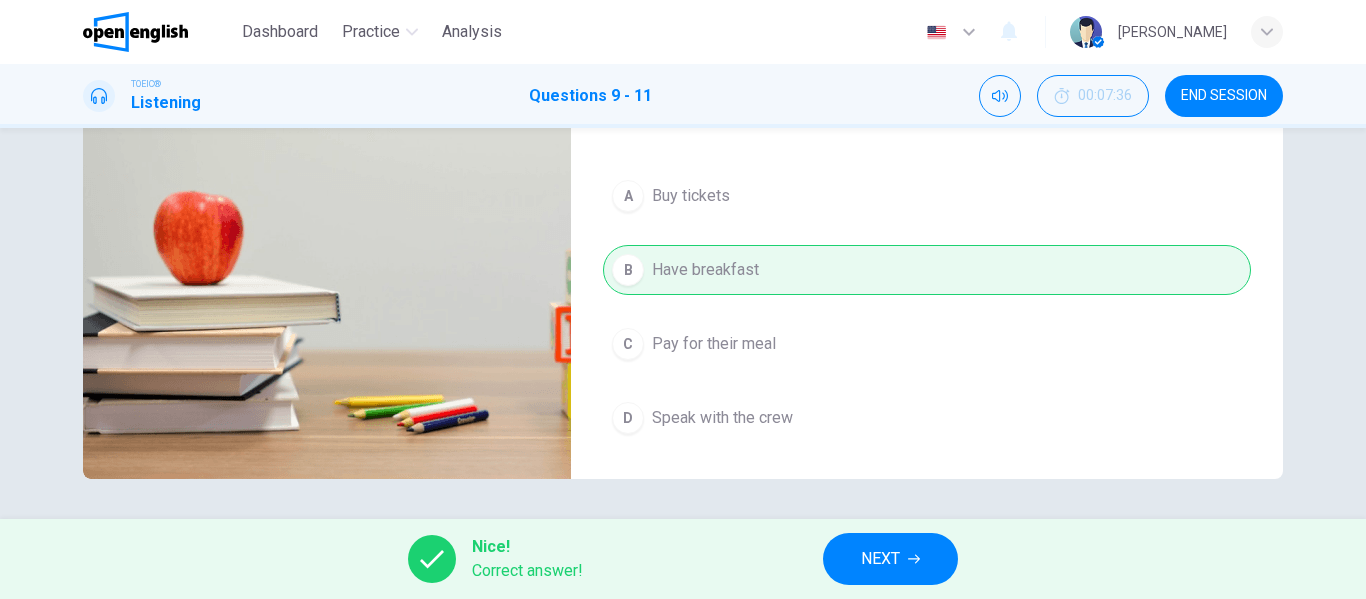 type on "**" 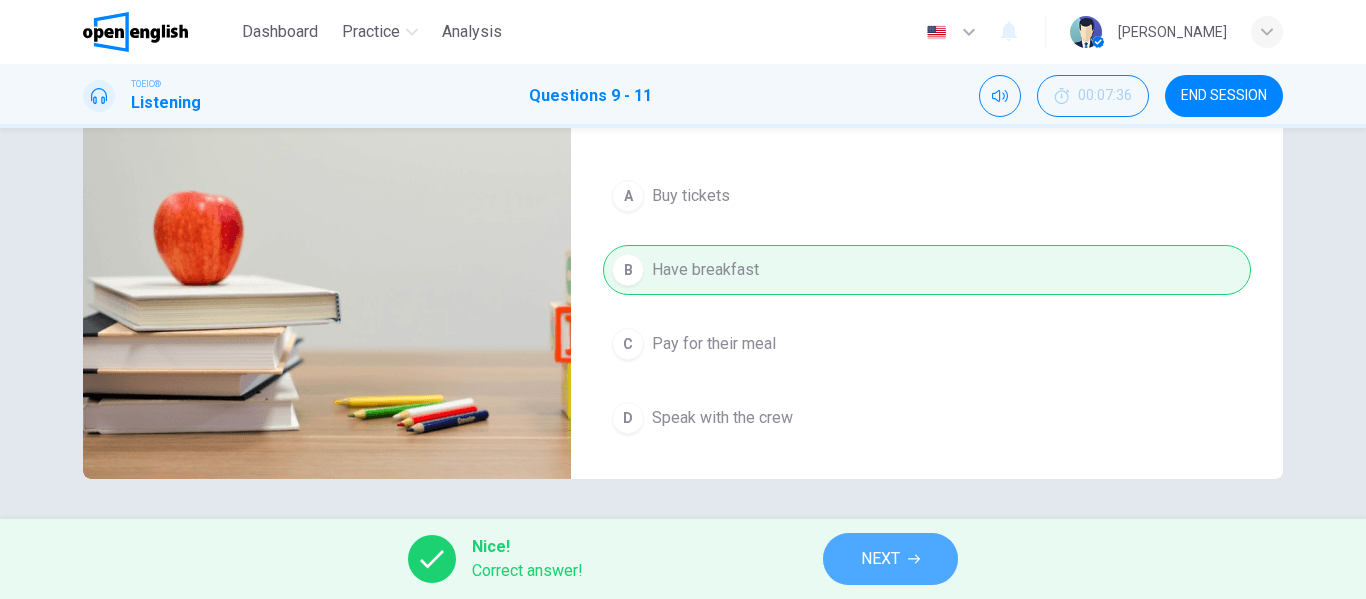 click on "NEXT" at bounding box center [890, 559] 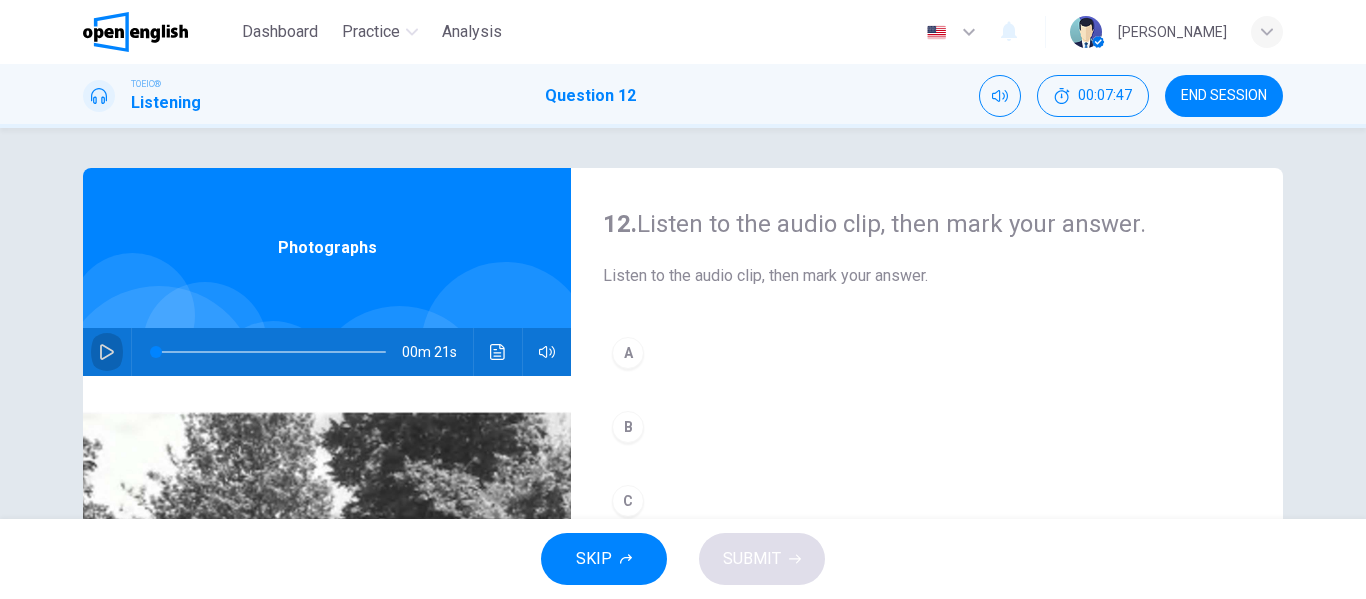 click at bounding box center (107, 352) 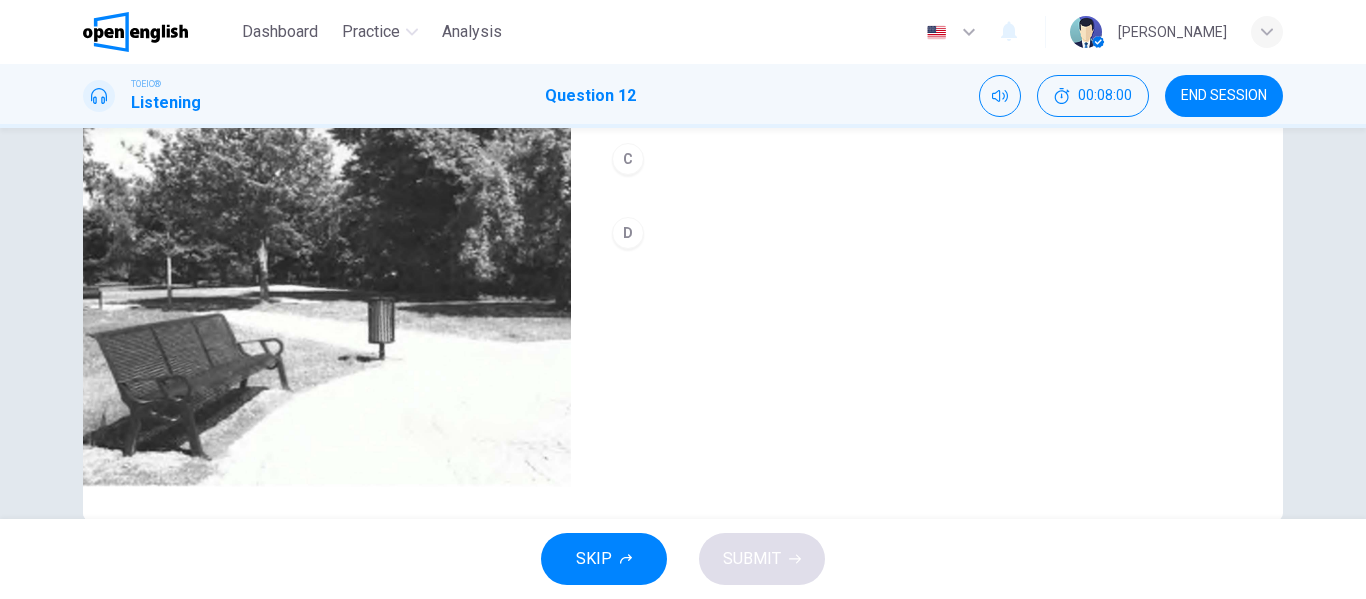 scroll, scrollTop: 343, scrollLeft: 0, axis: vertical 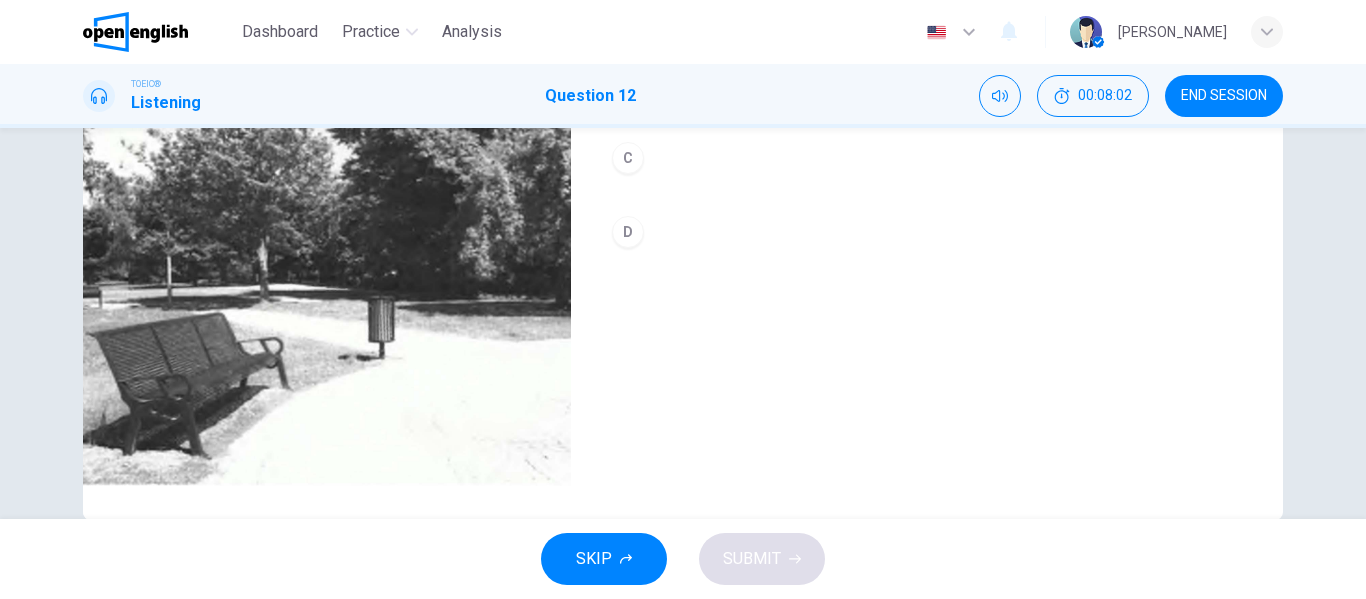 click on "C" at bounding box center (628, 158) 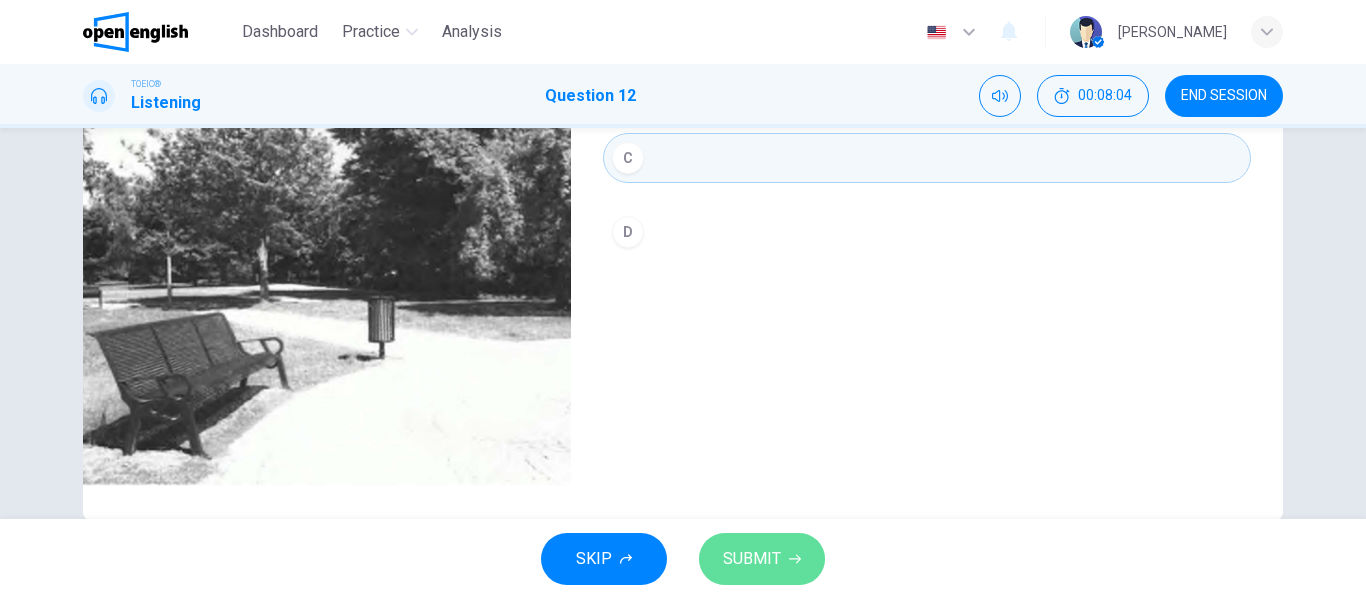 click on "SUBMIT" at bounding box center [752, 559] 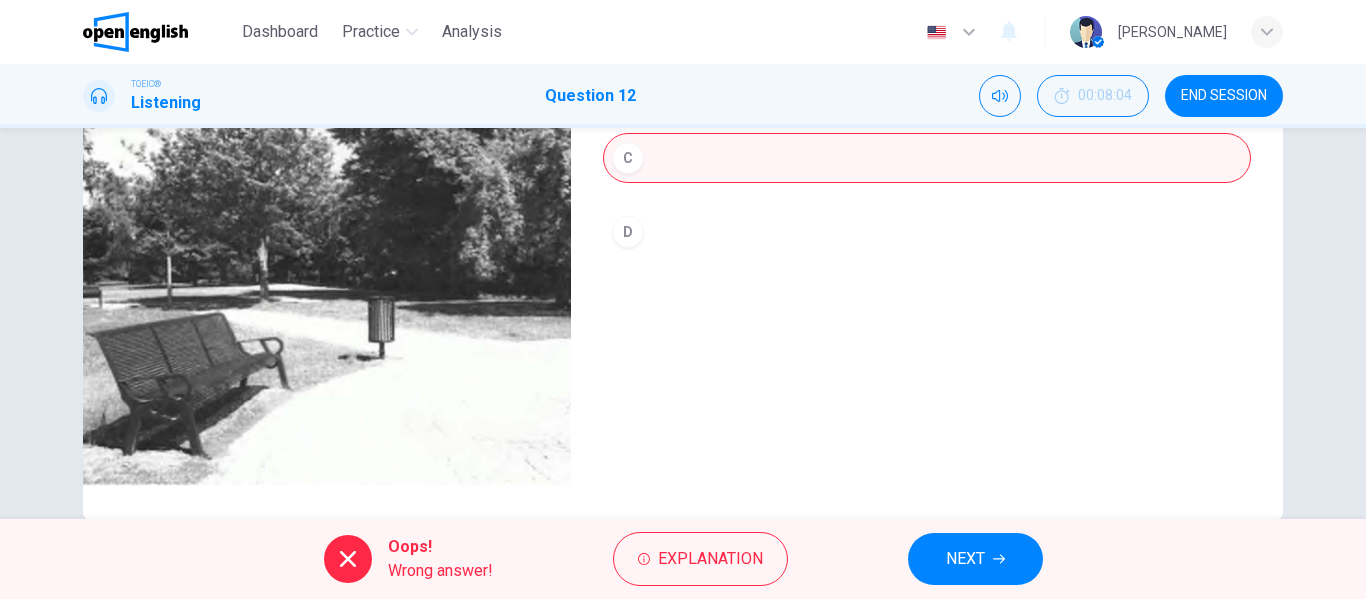 type on "*" 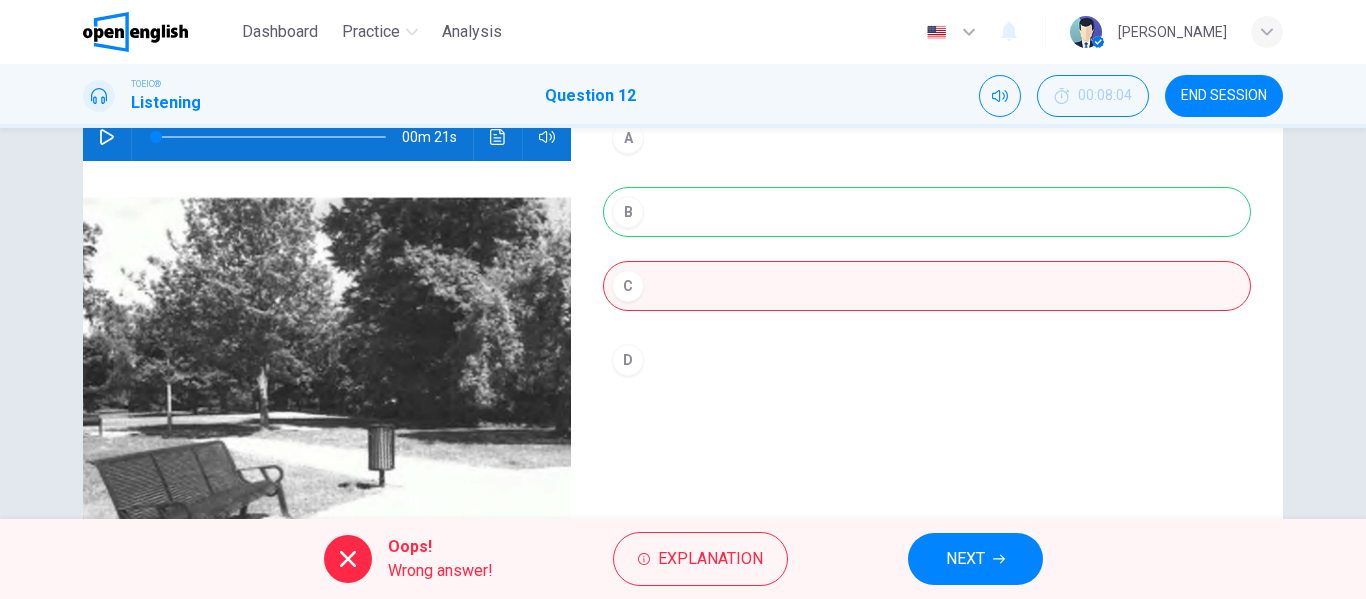 scroll, scrollTop: 214, scrollLeft: 0, axis: vertical 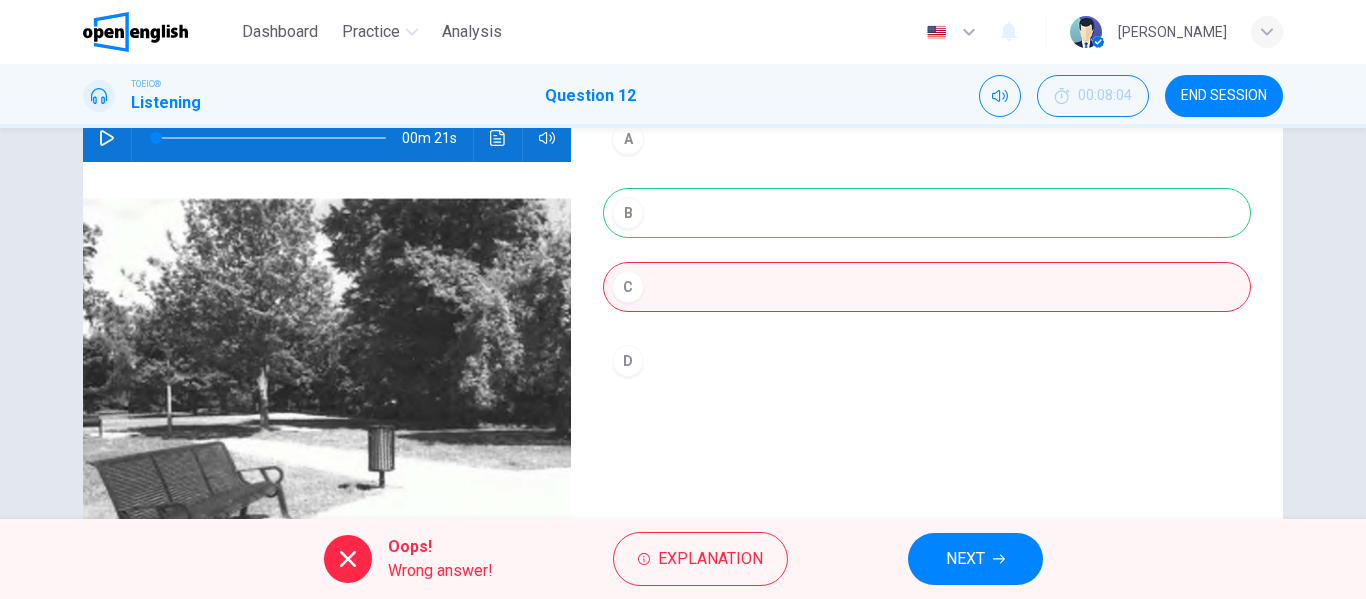 click on "A B C D" at bounding box center [927, 270] 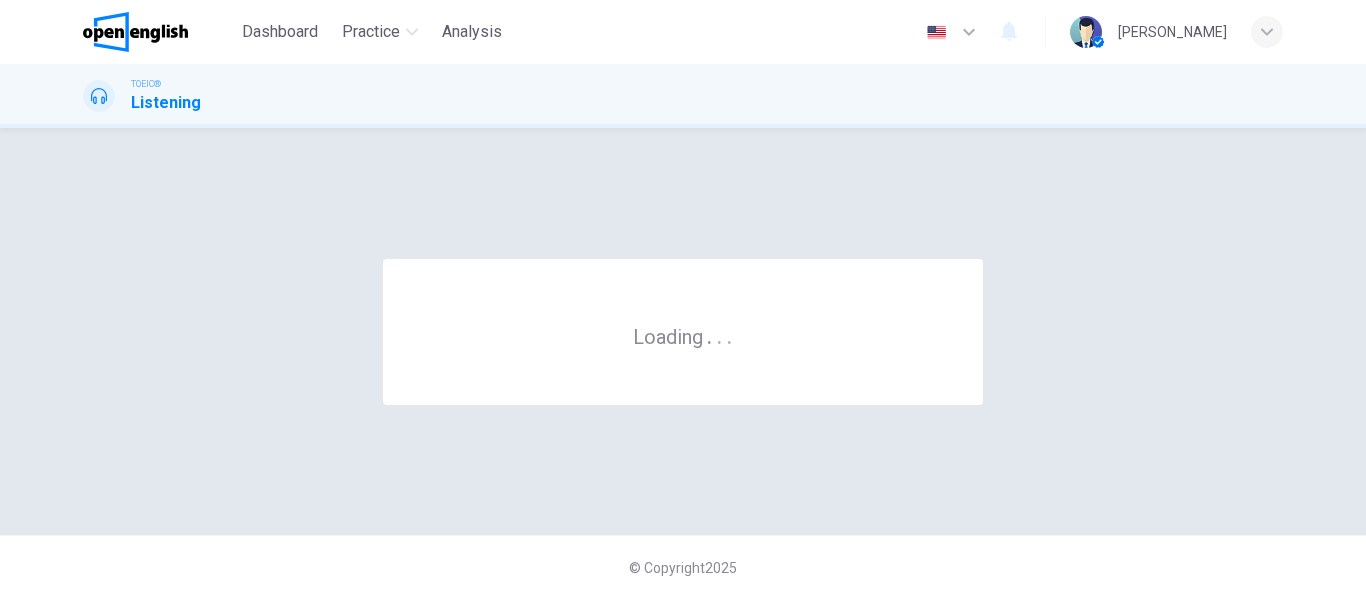 scroll, scrollTop: 0, scrollLeft: 0, axis: both 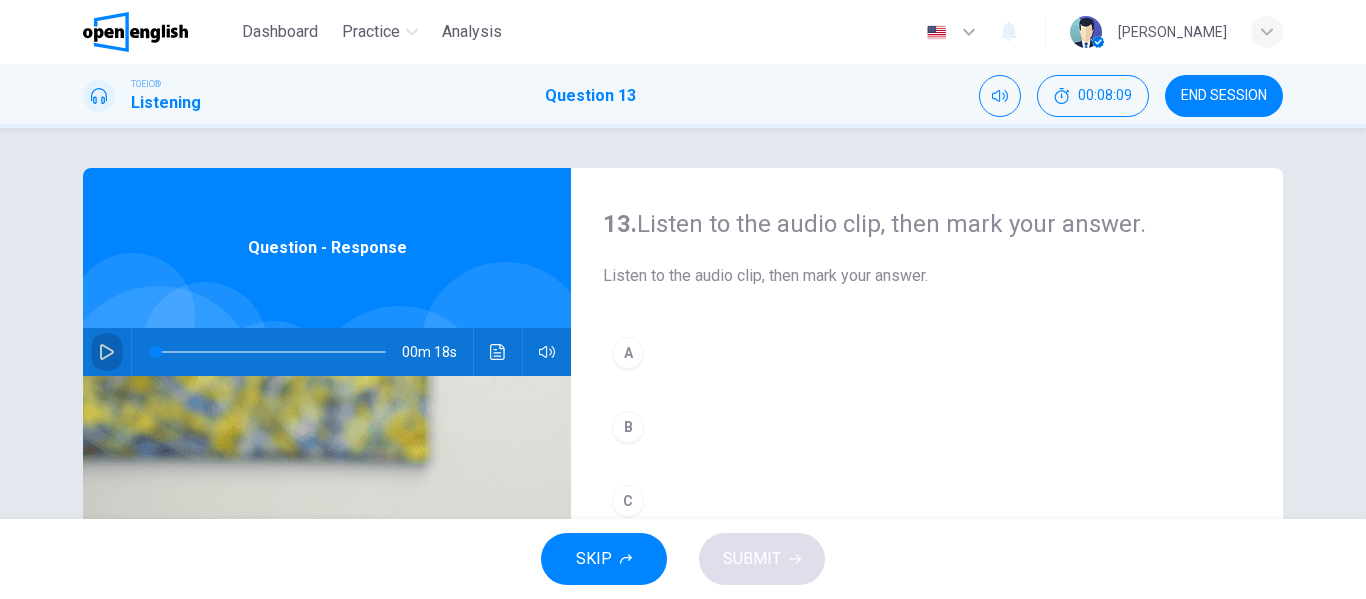 click 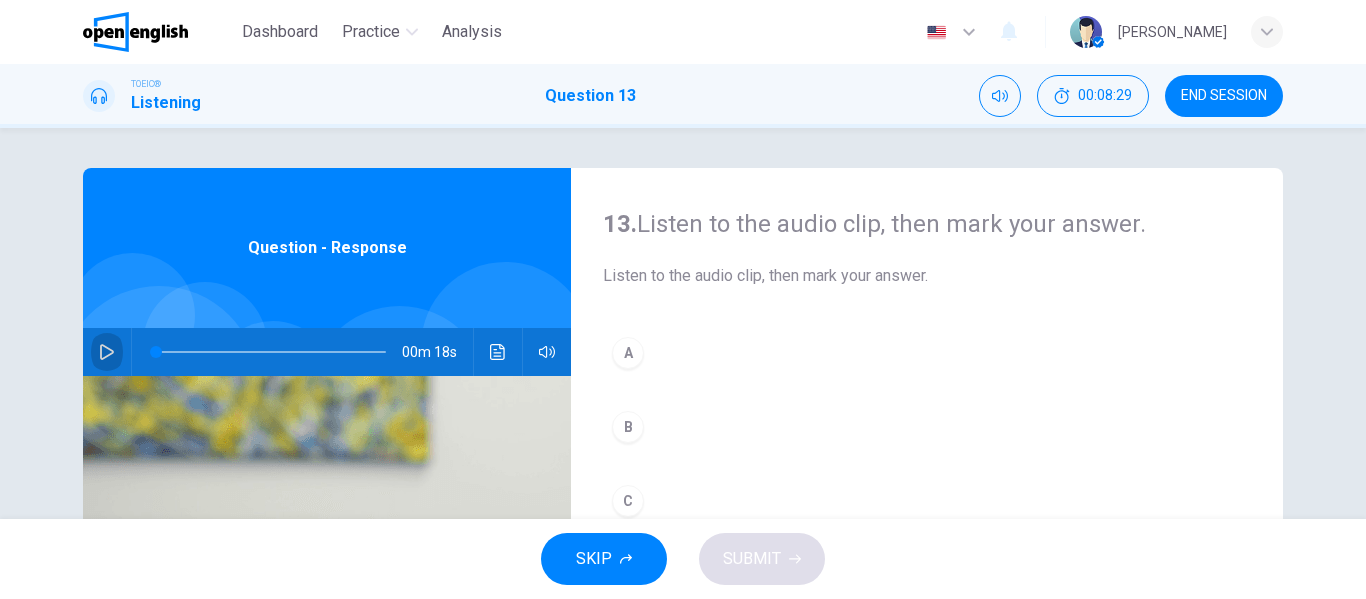 click 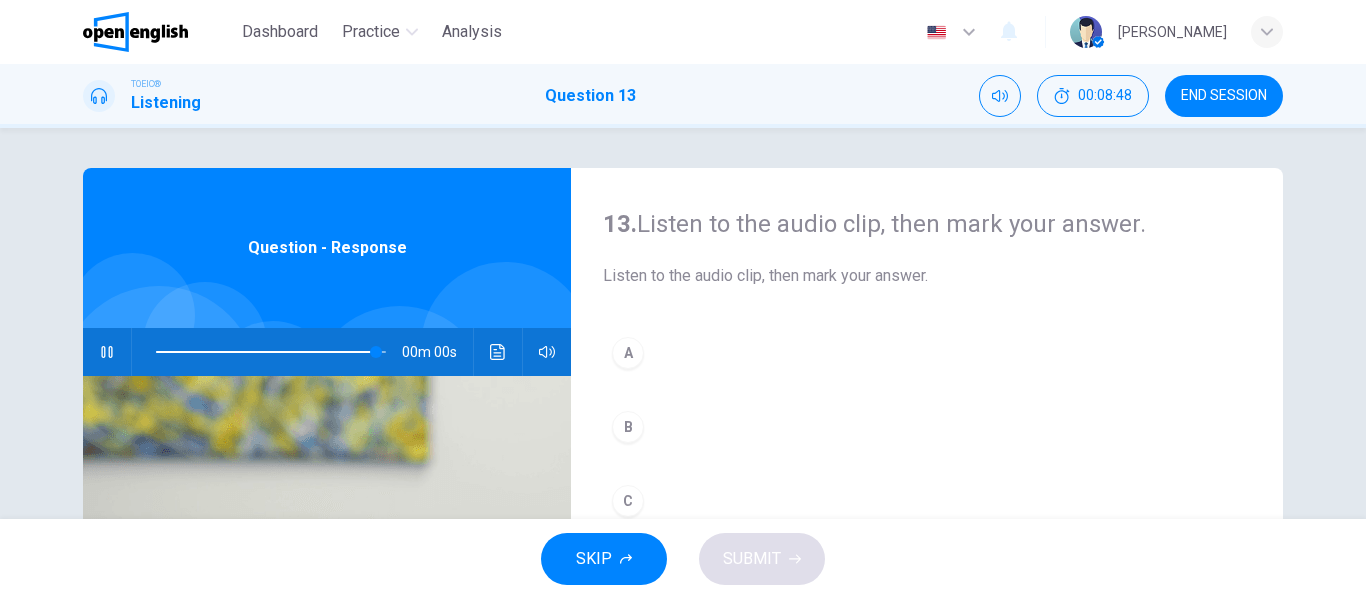 type on "*" 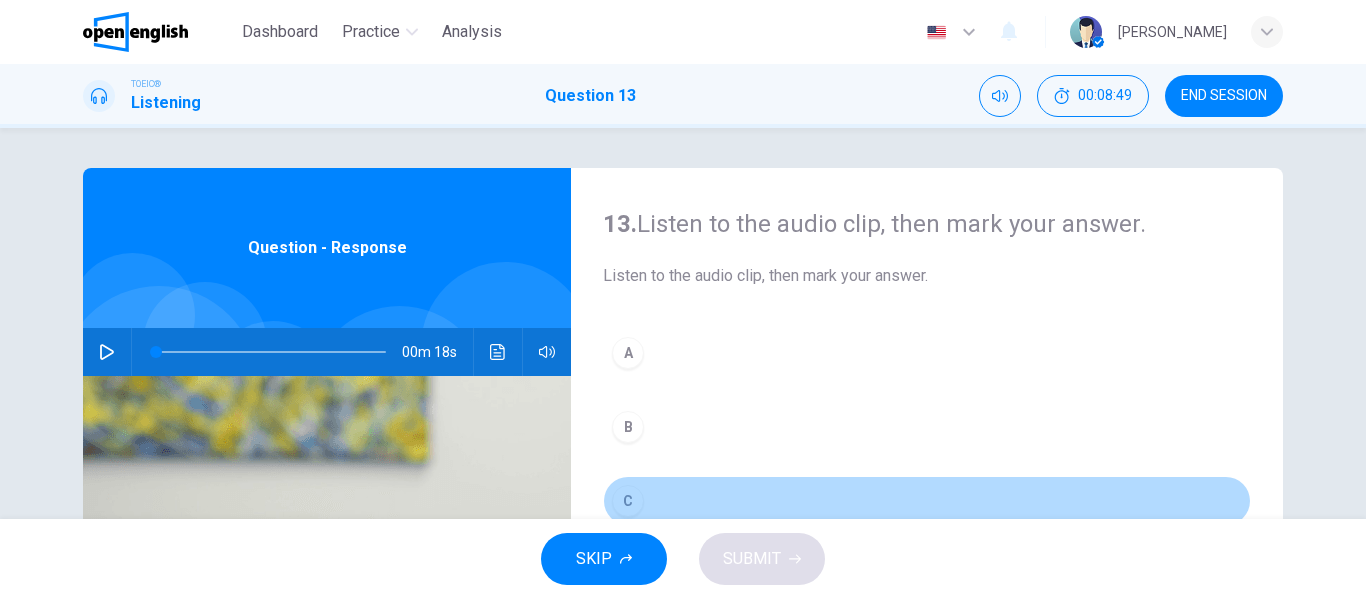 click on "C" at bounding box center [927, 501] 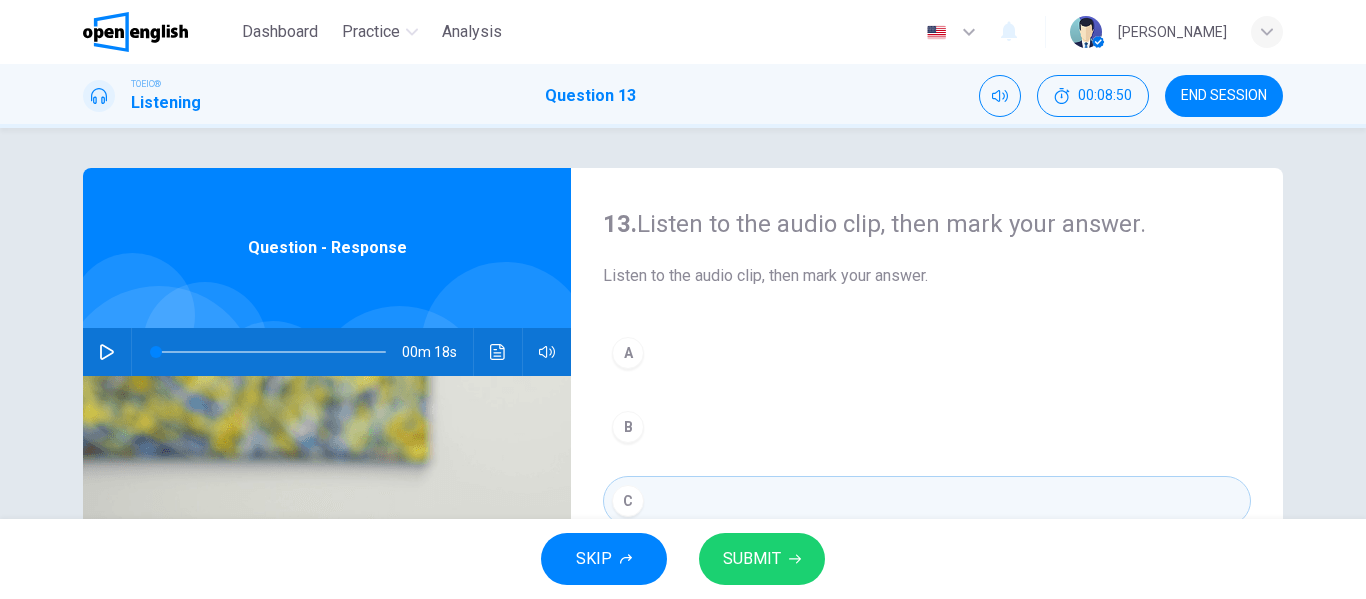 click on "SUBMIT" at bounding box center [752, 559] 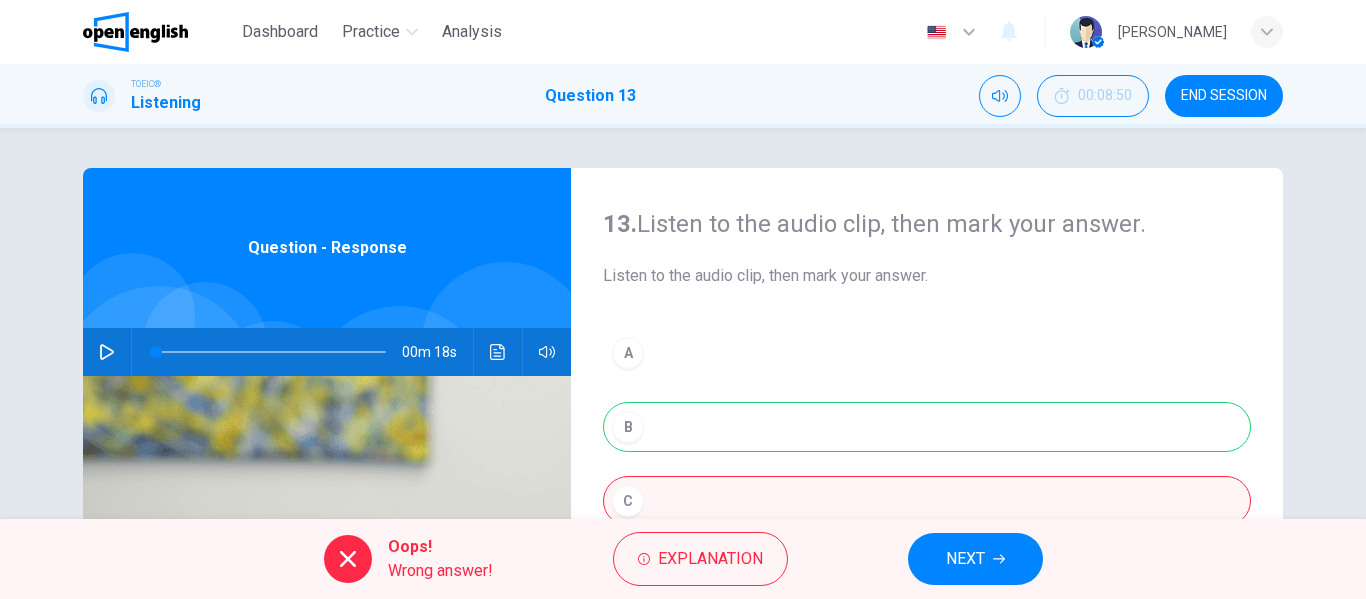 click on "A B C" at bounding box center (927, 447) 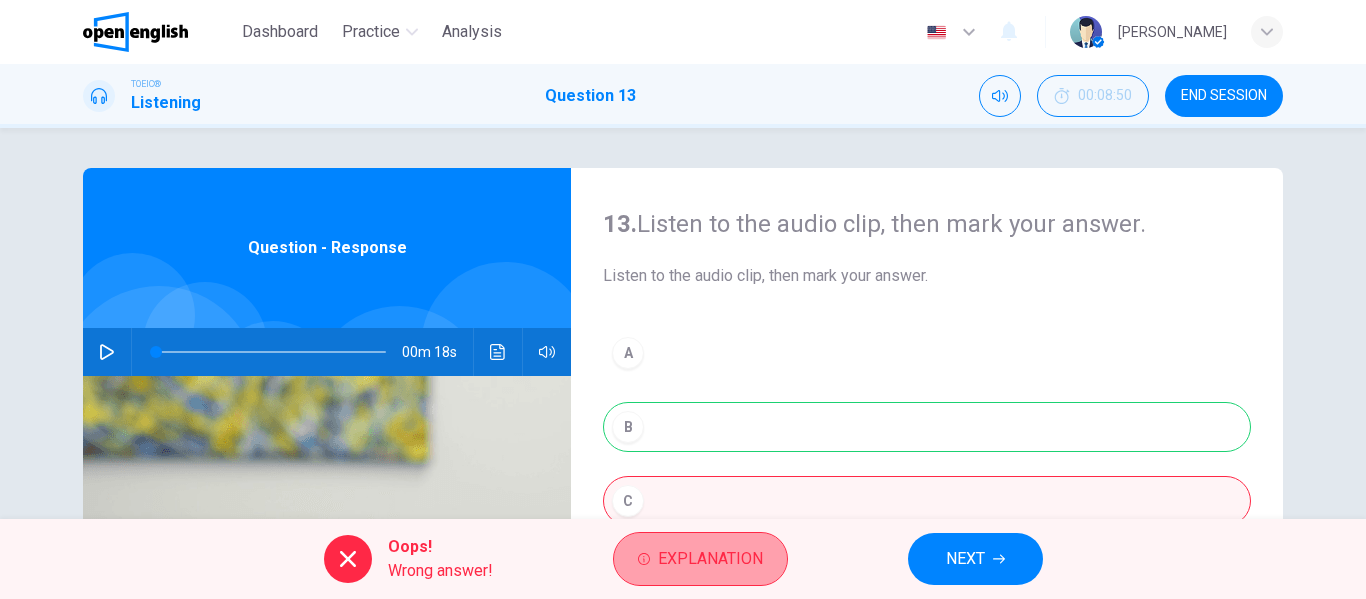 click on "Explanation" at bounding box center (700, 559) 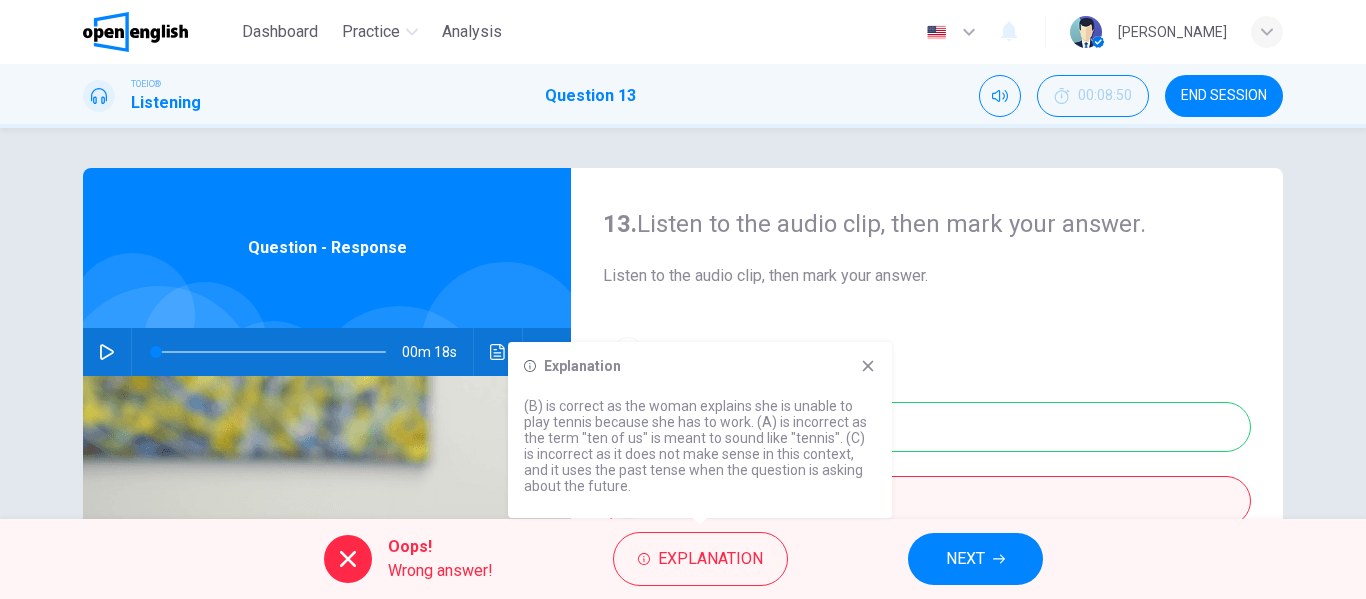 click 